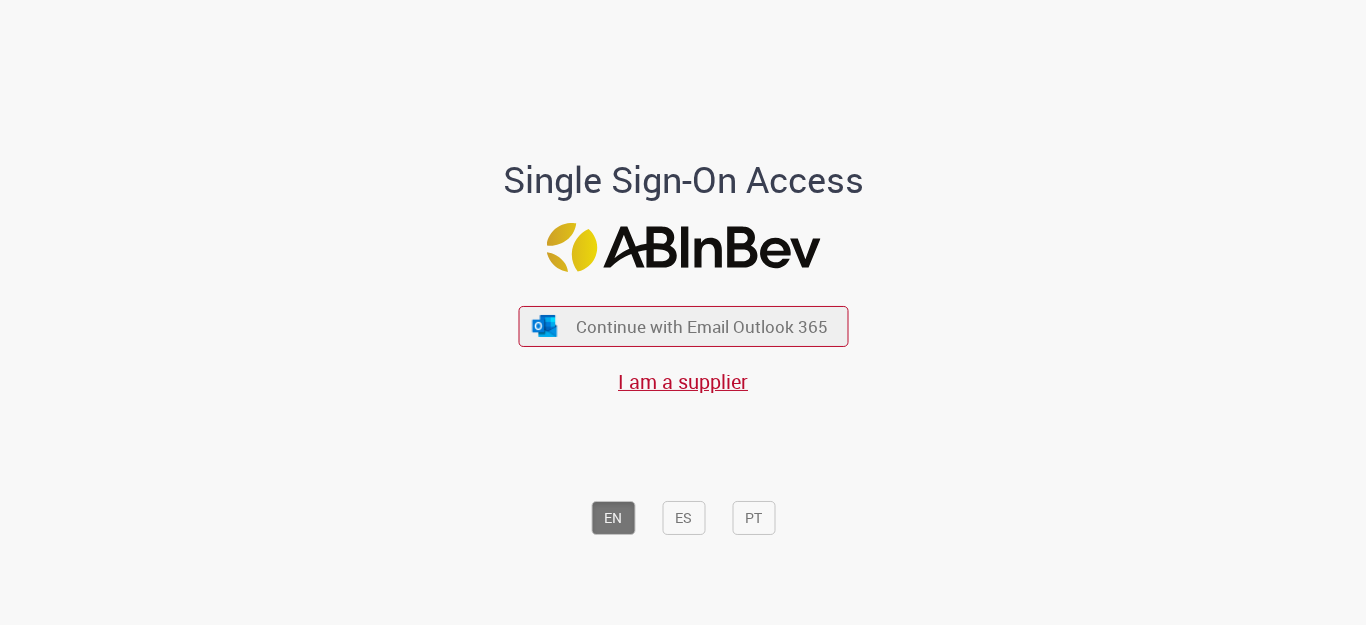 scroll, scrollTop: 0, scrollLeft: 0, axis: both 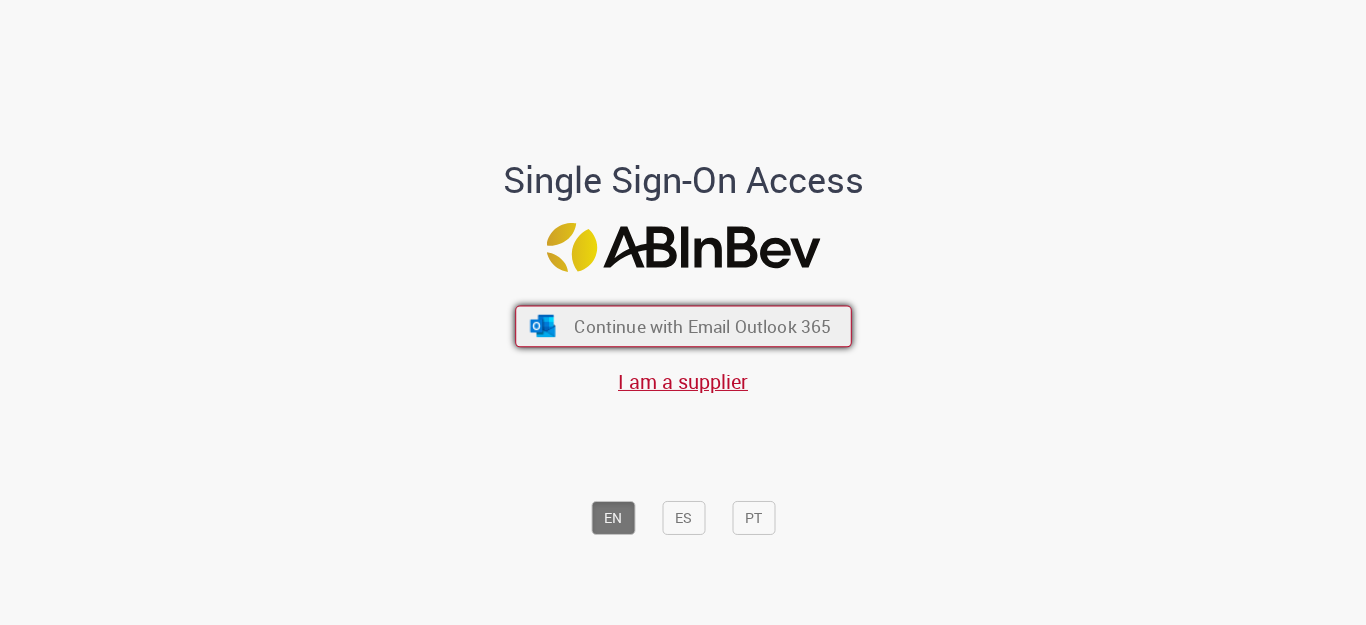 click on "Continue with Email Outlook 365" at bounding box center [702, 326] 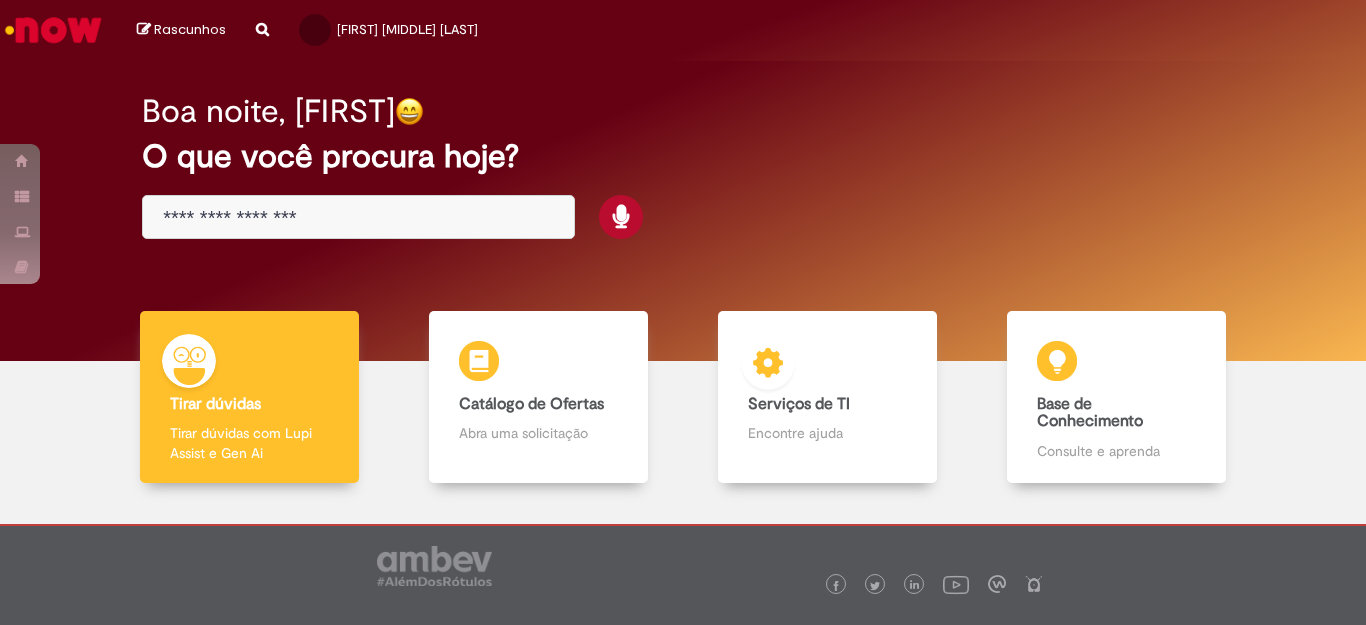 scroll, scrollTop: 0, scrollLeft: 0, axis: both 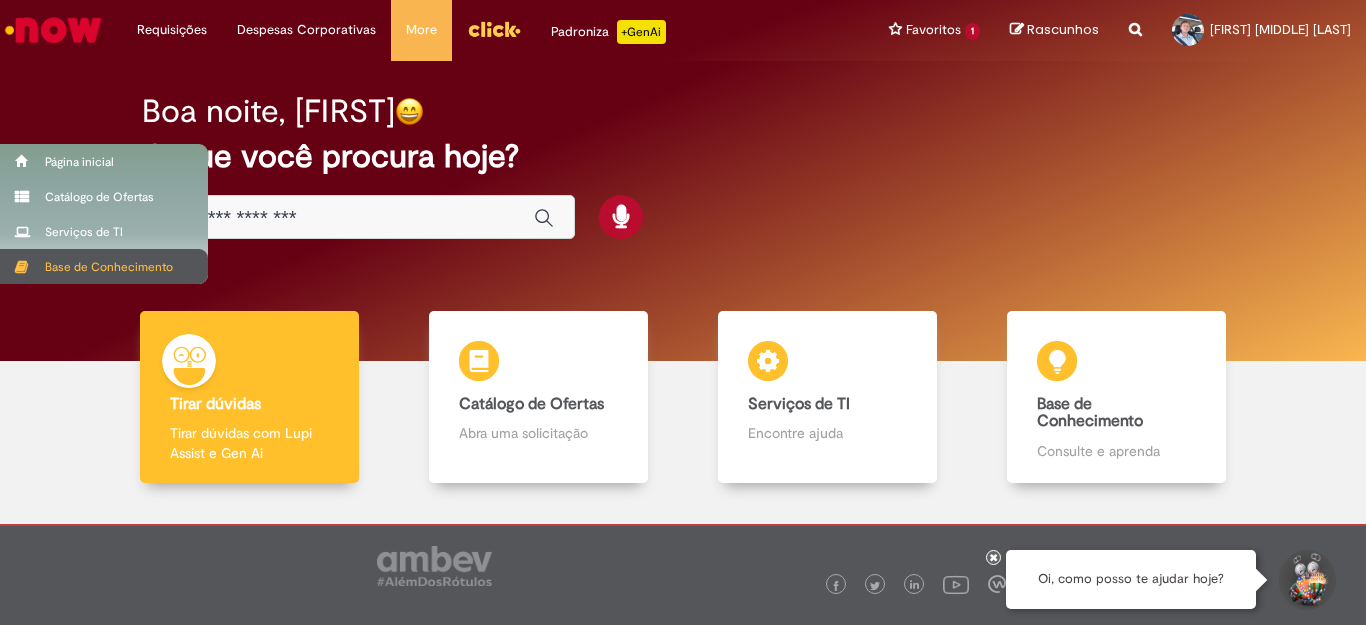 click on "Base de Conhecimento" at bounding box center [104, 266] 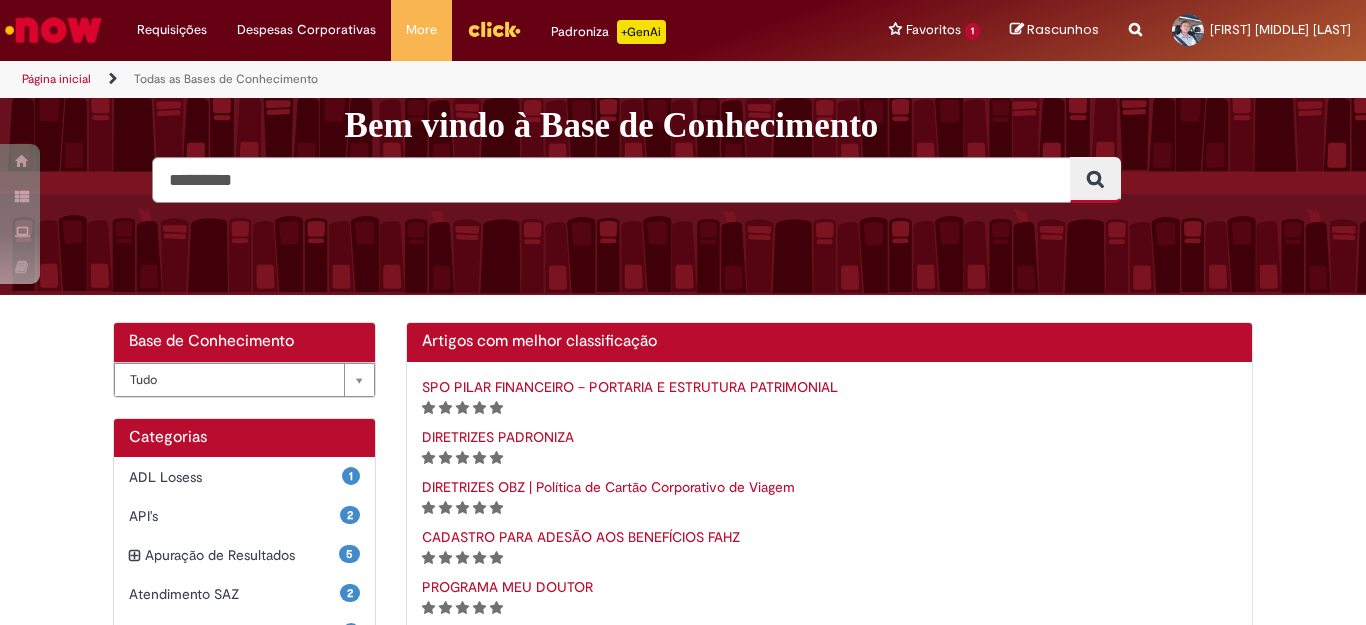 scroll, scrollTop: 225, scrollLeft: 0, axis: vertical 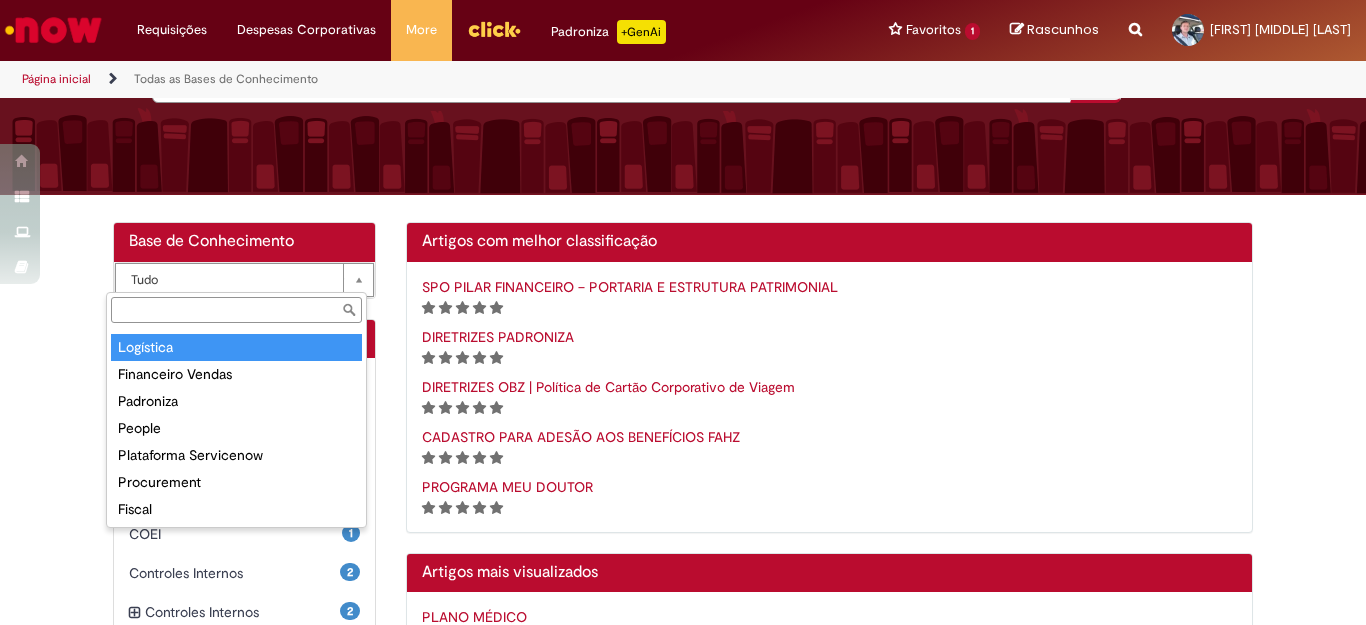 select on "**********" 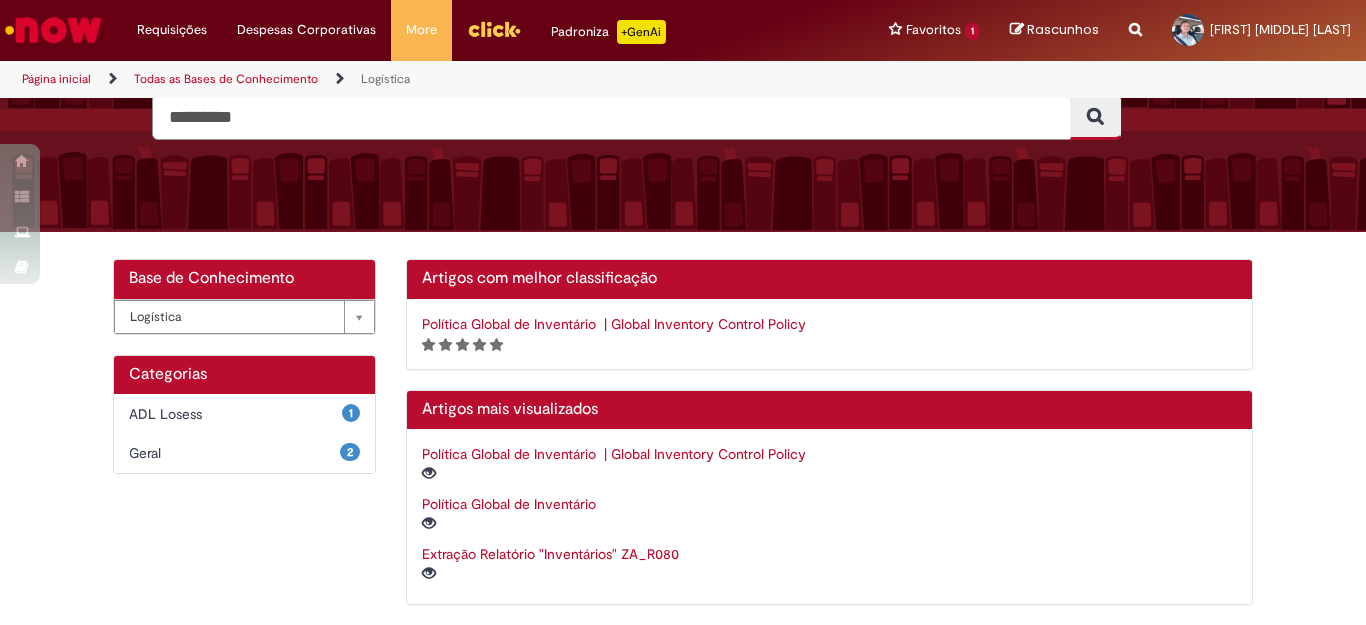 scroll, scrollTop: 0, scrollLeft: 0, axis: both 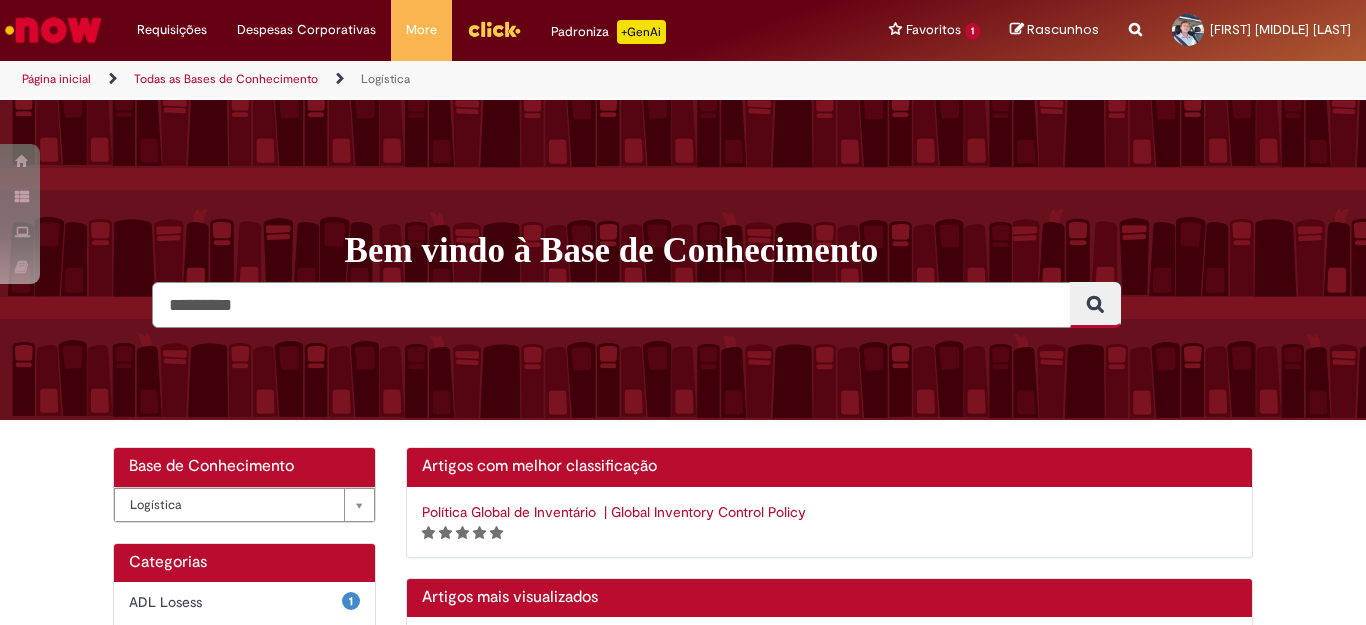 click at bounding box center [611, 305] 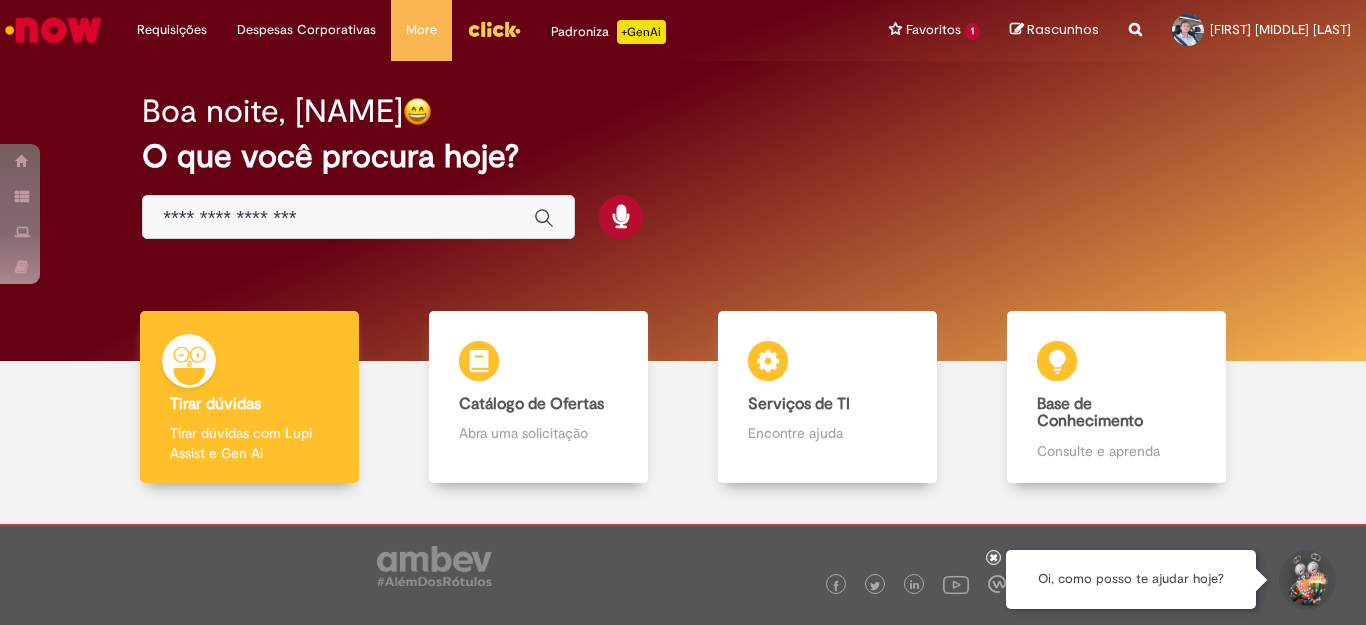scroll, scrollTop: 0, scrollLeft: 0, axis: both 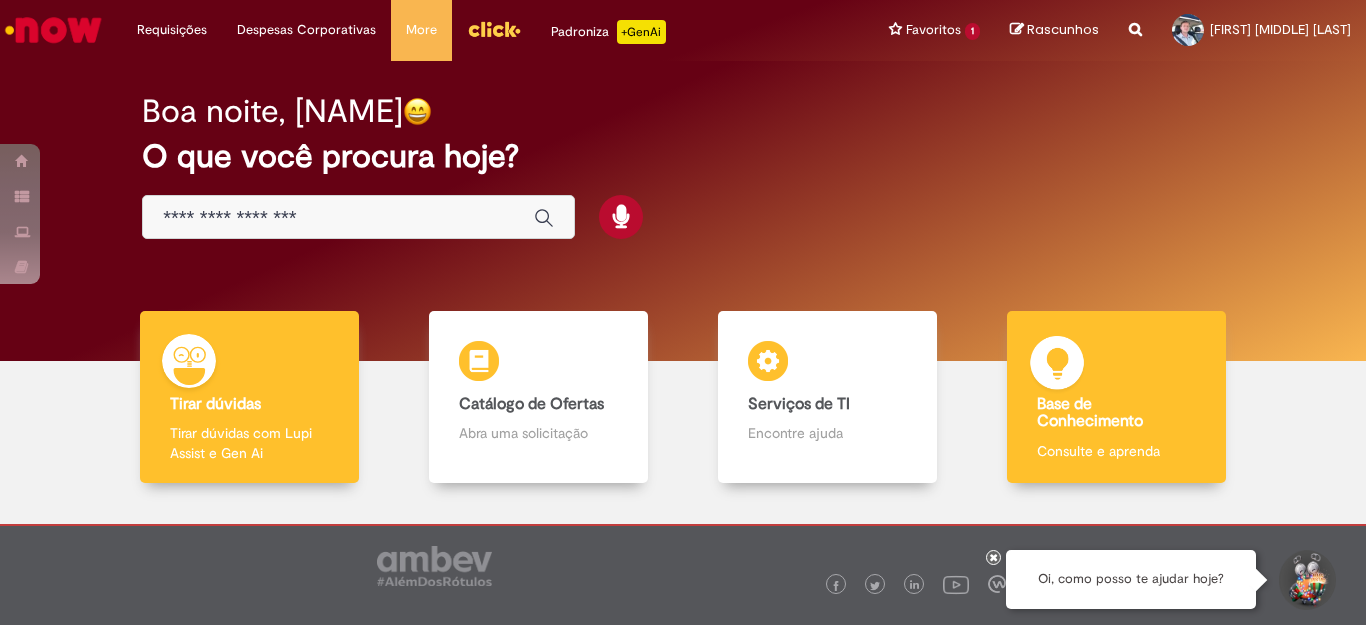 click on "Base de Conhecimento" at bounding box center (1116, 413) 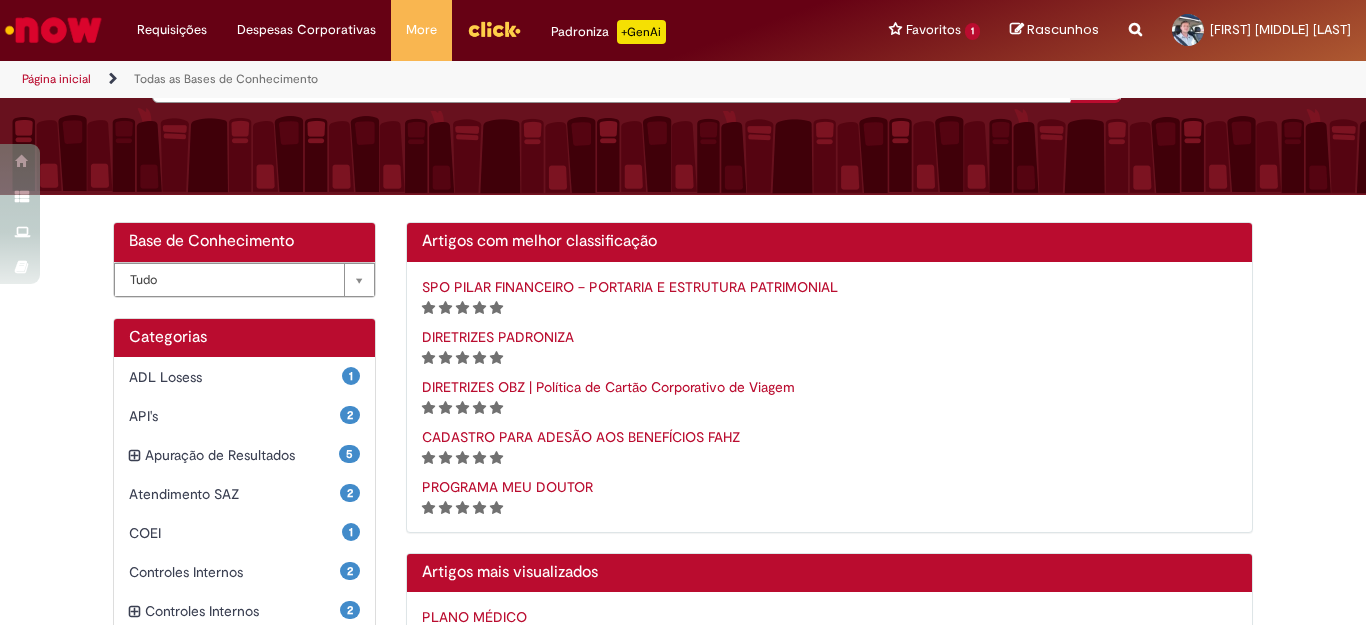 scroll, scrollTop: 0, scrollLeft: 0, axis: both 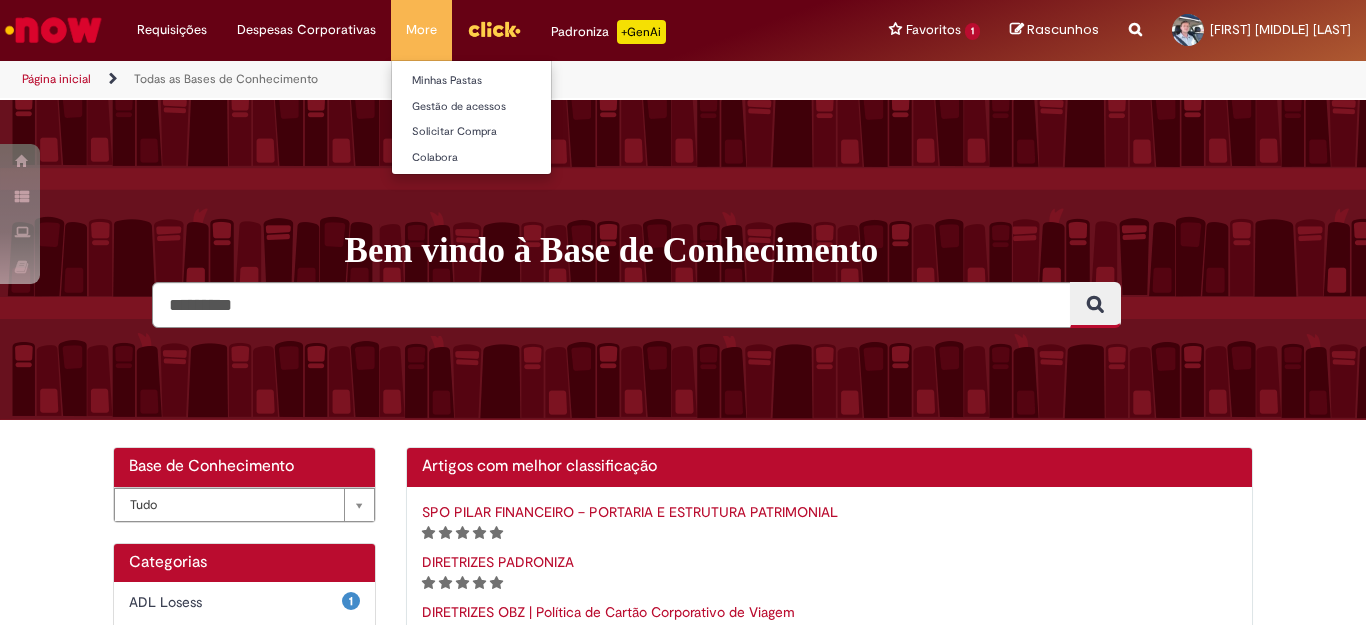 click on "More
Minhas Pastas
Gestão de acessos
Solicitar Compra
Colabora" at bounding box center (421, 30) 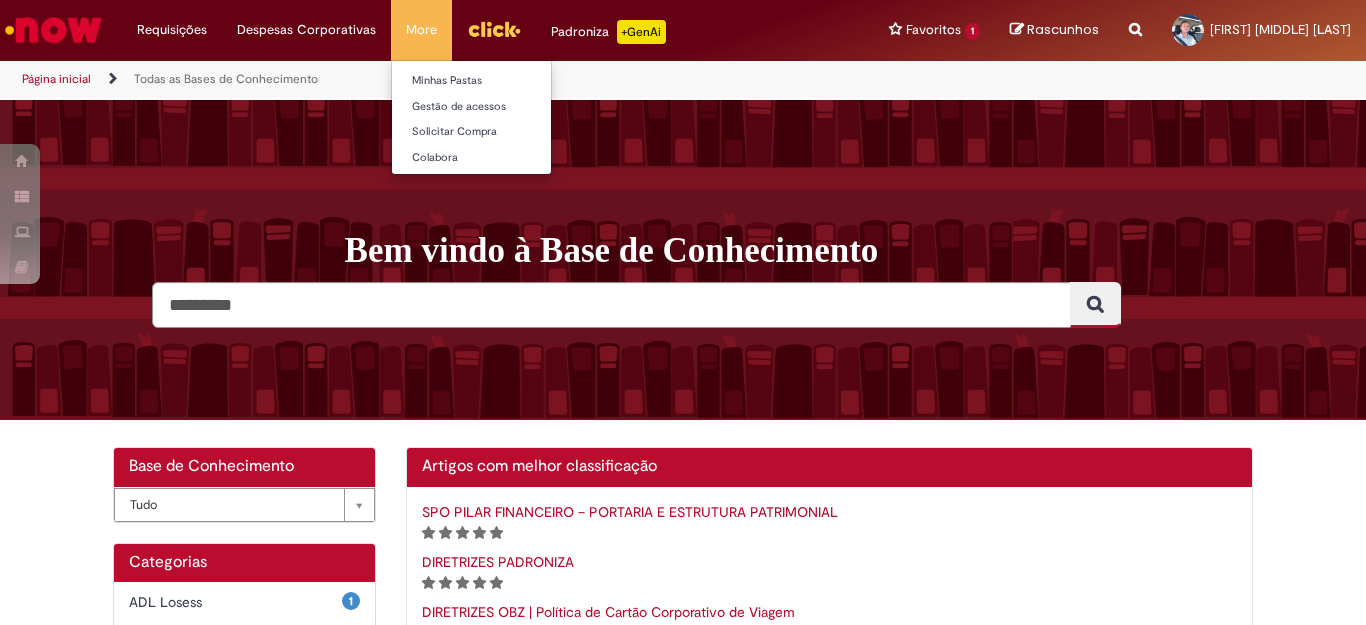 click on "Solicitar Compra" at bounding box center (502, 130) 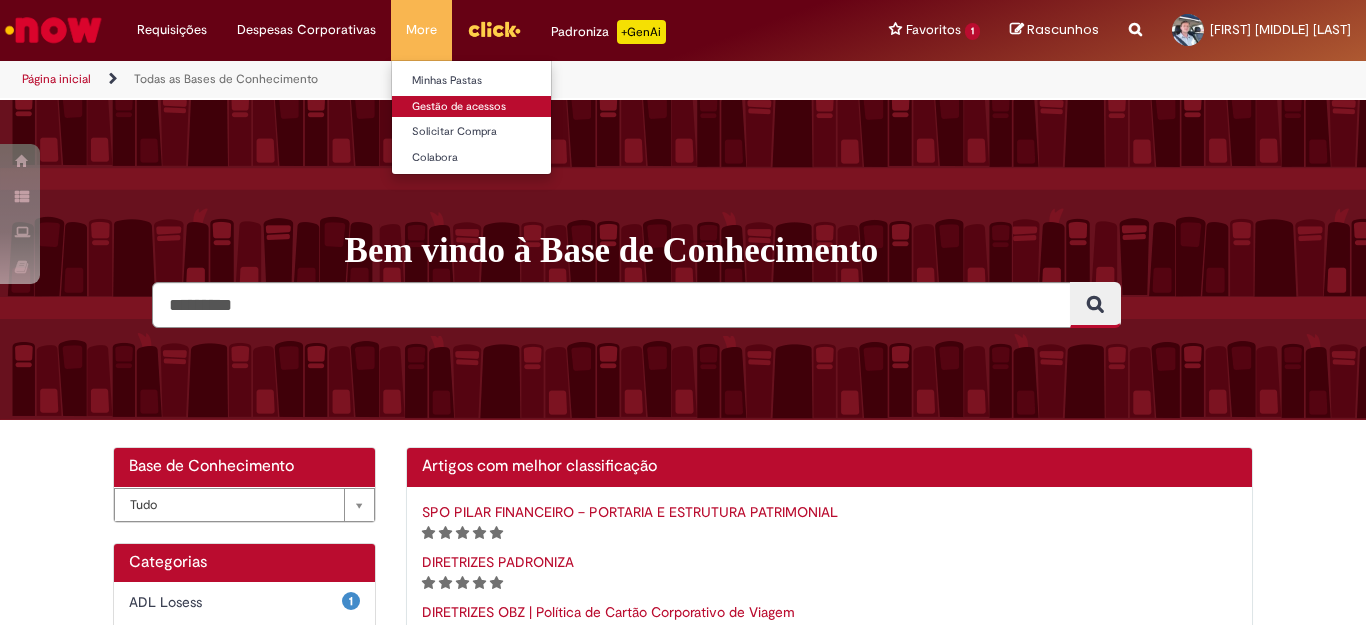 click on "Gestão de acessos" at bounding box center (502, 107) 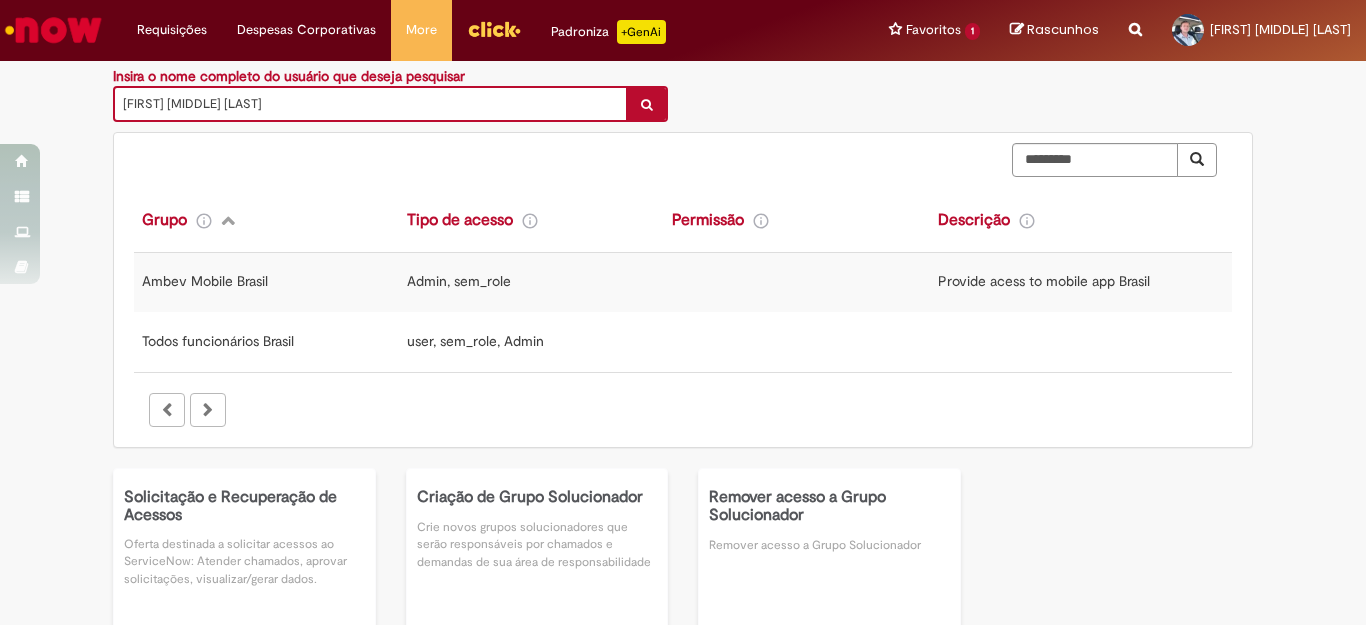 scroll, scrollTop: 343, scrollLeft: 0, axis: vertical 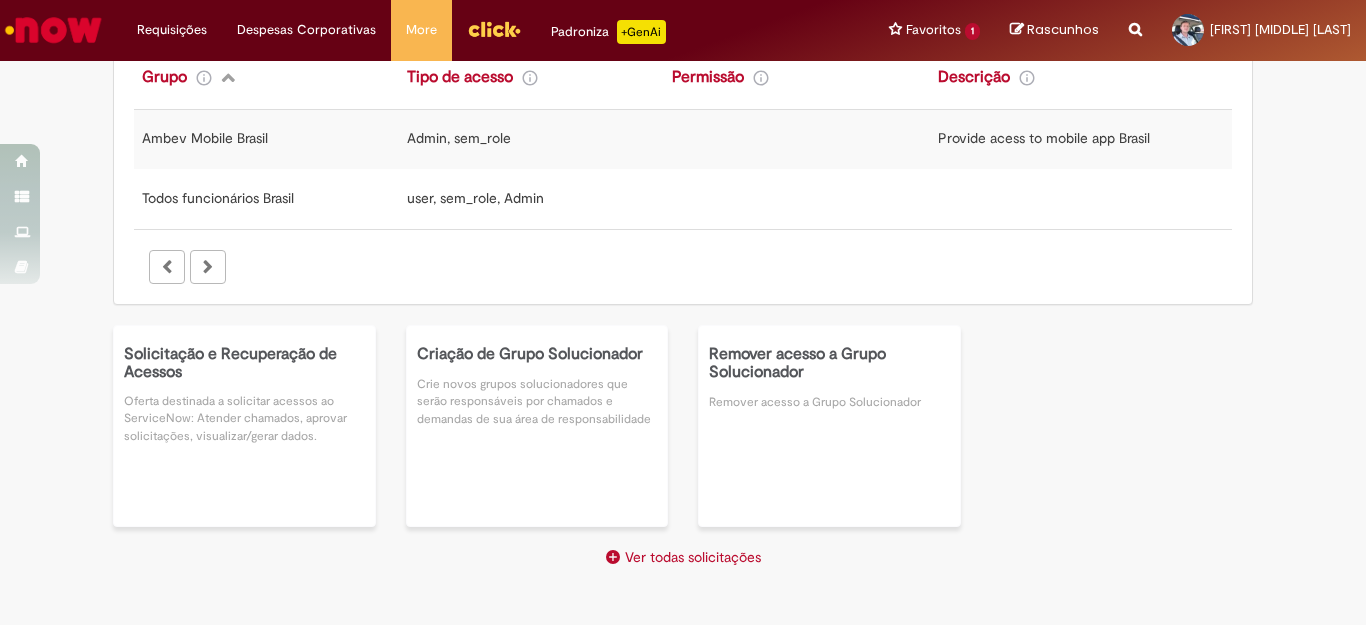 click on "Ver todas solicitações" at bounding box center (683, 557) 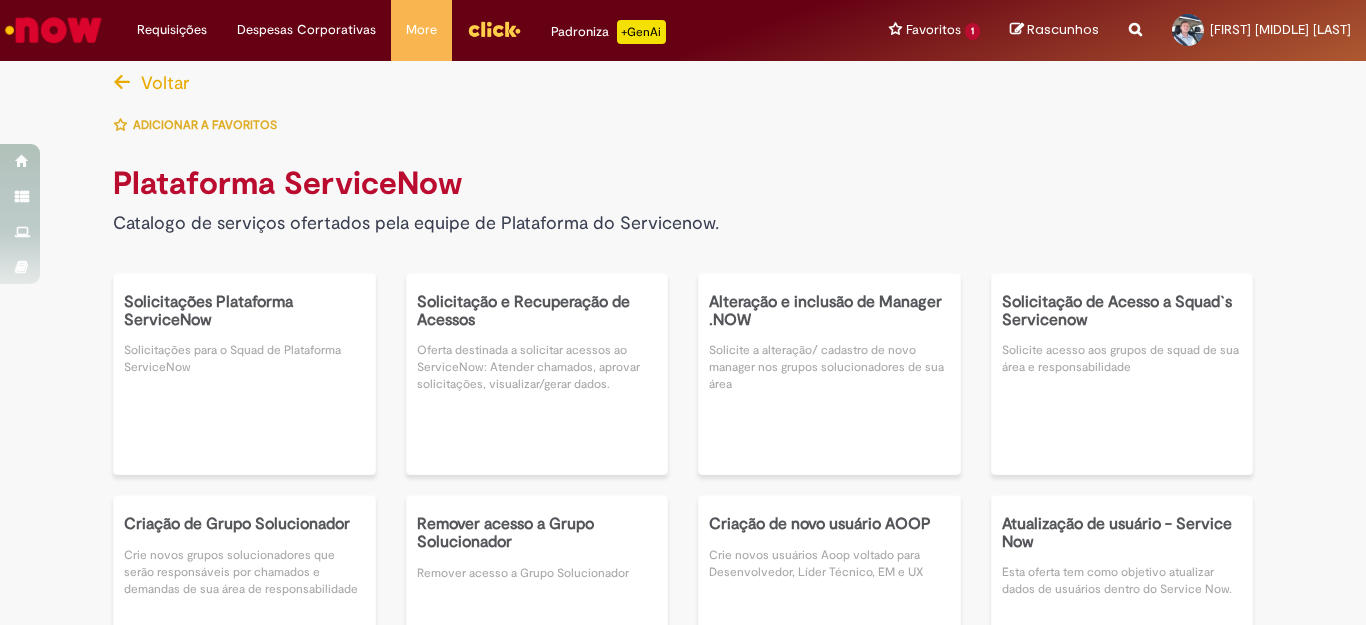 scroll, scrollTop: 100, scrollLeft: 0, axis: vertical 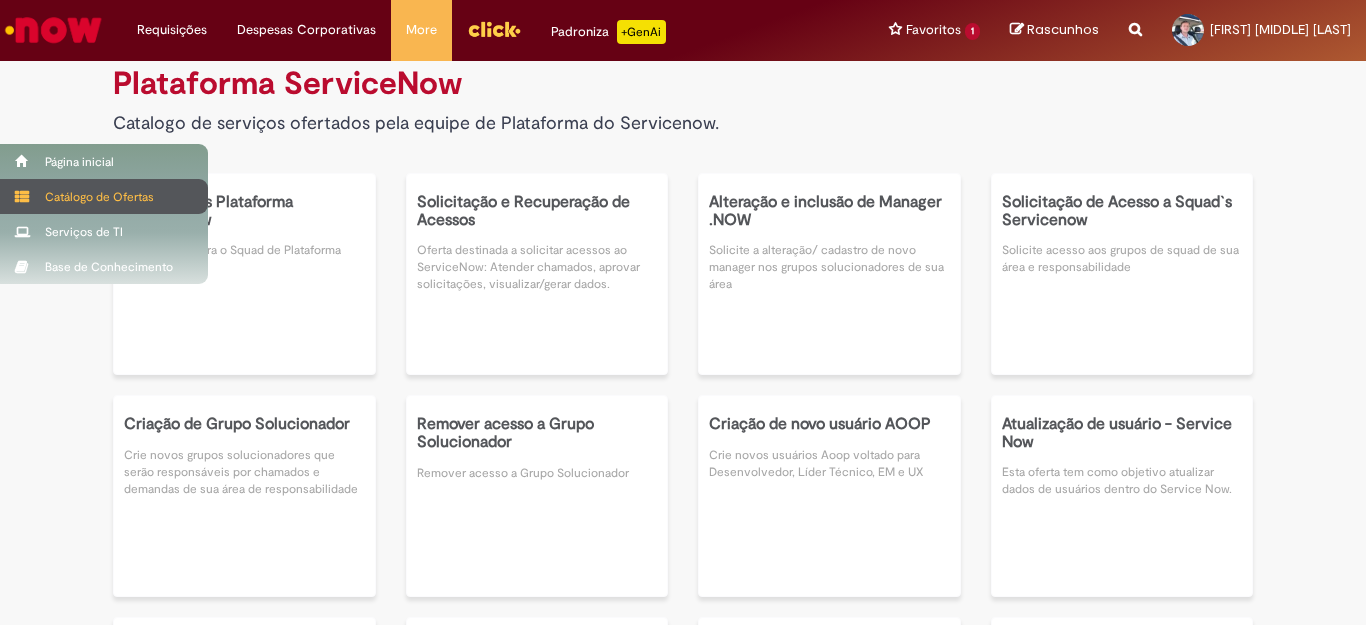 click on "Catálogo de Ofertas" at bounding box center (104, 196) 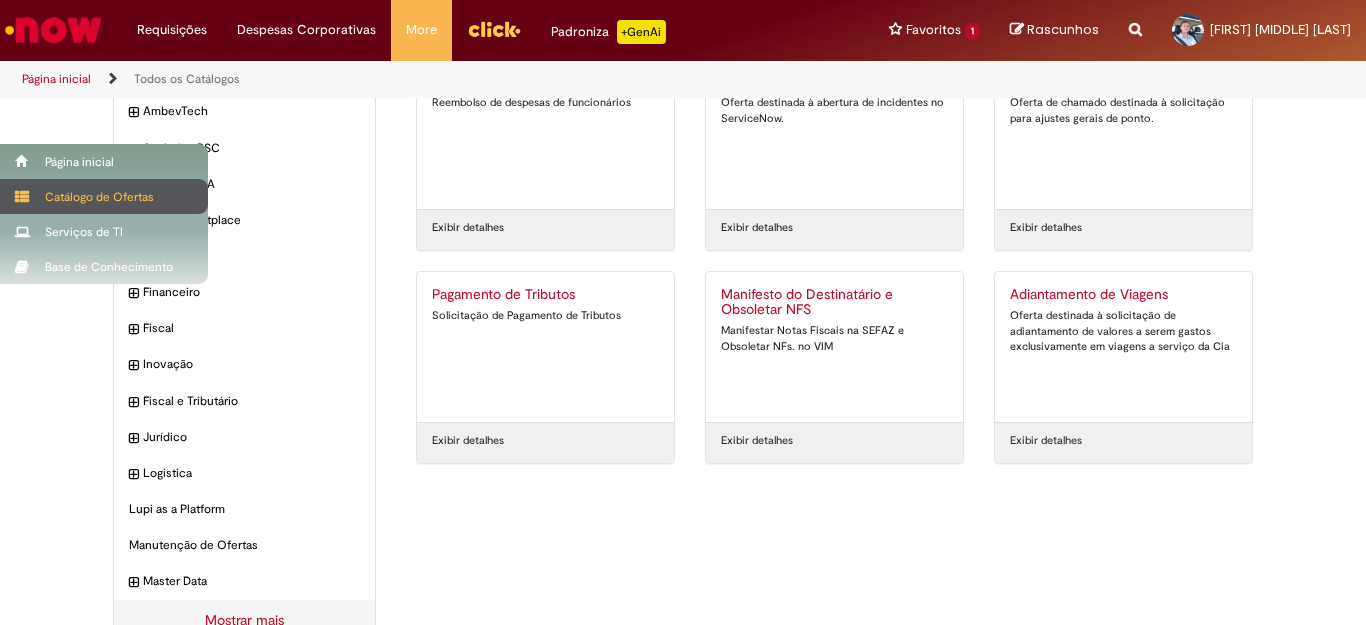 scroll, scrollTop: 0, scrollLeft: 0, axis: both 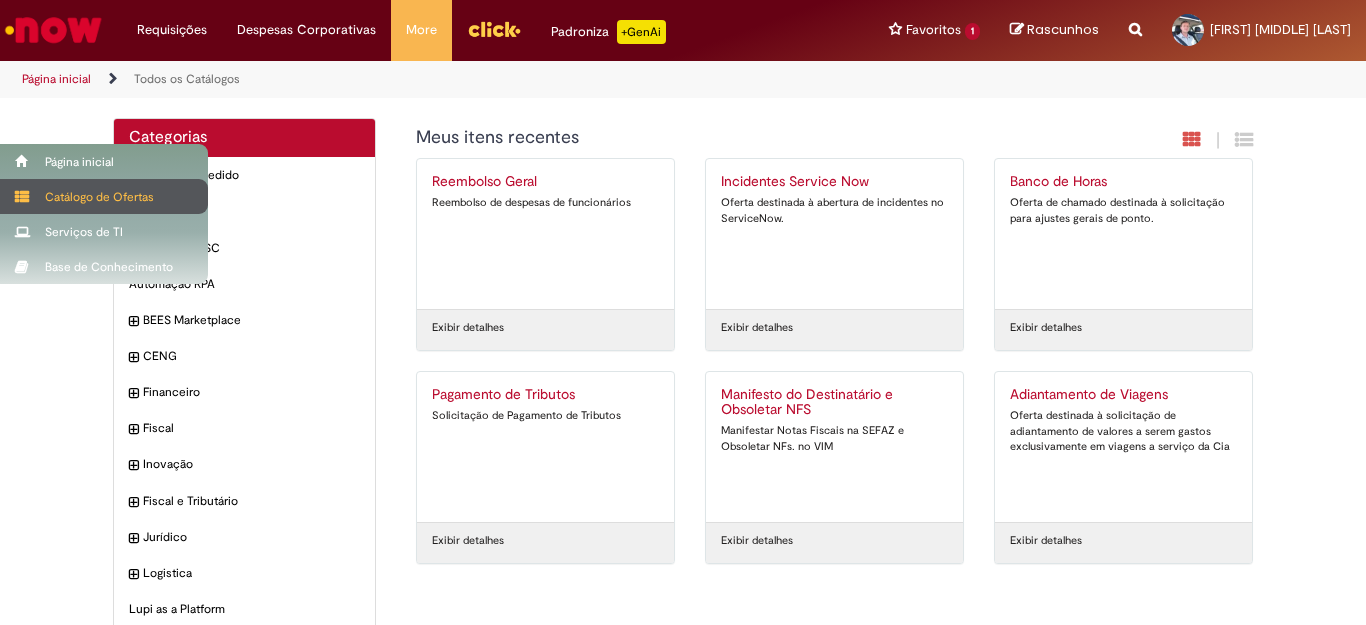 click on "Catálogo de Ofertas" at bounding box center [104, 196] 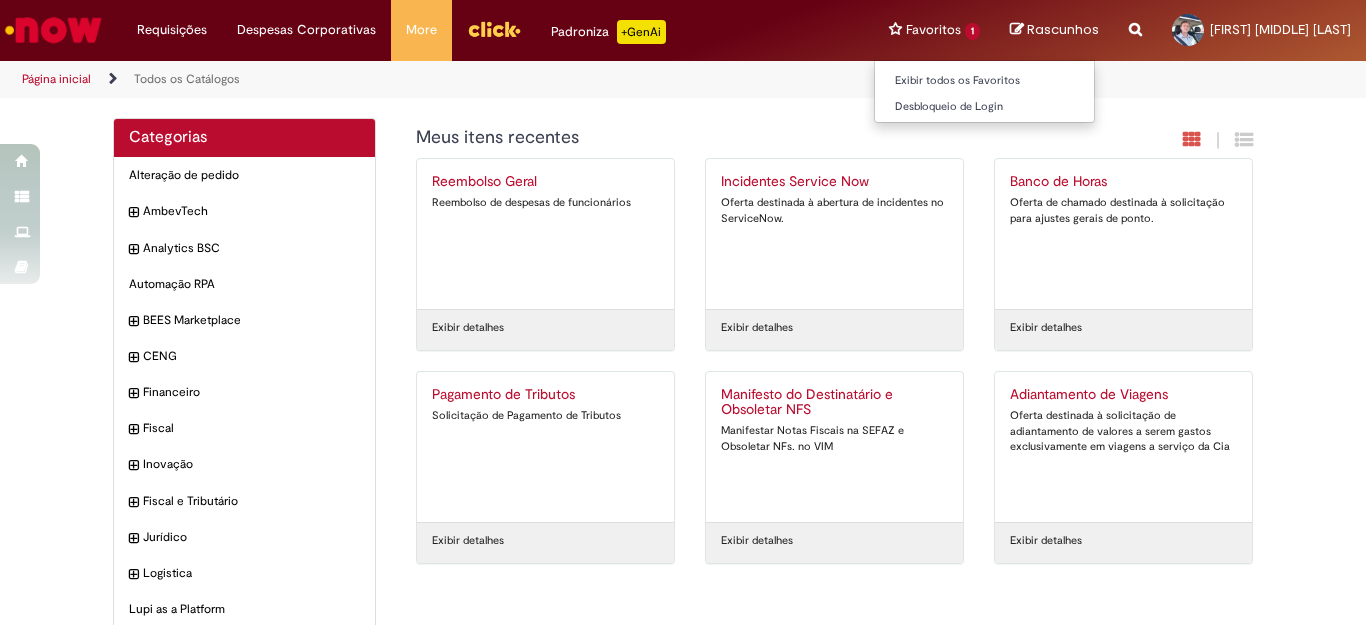 click on "Favoritos   1
Exibir todos os Favoritos
Desbloqueio de Login" at bounding box center (934, 30) 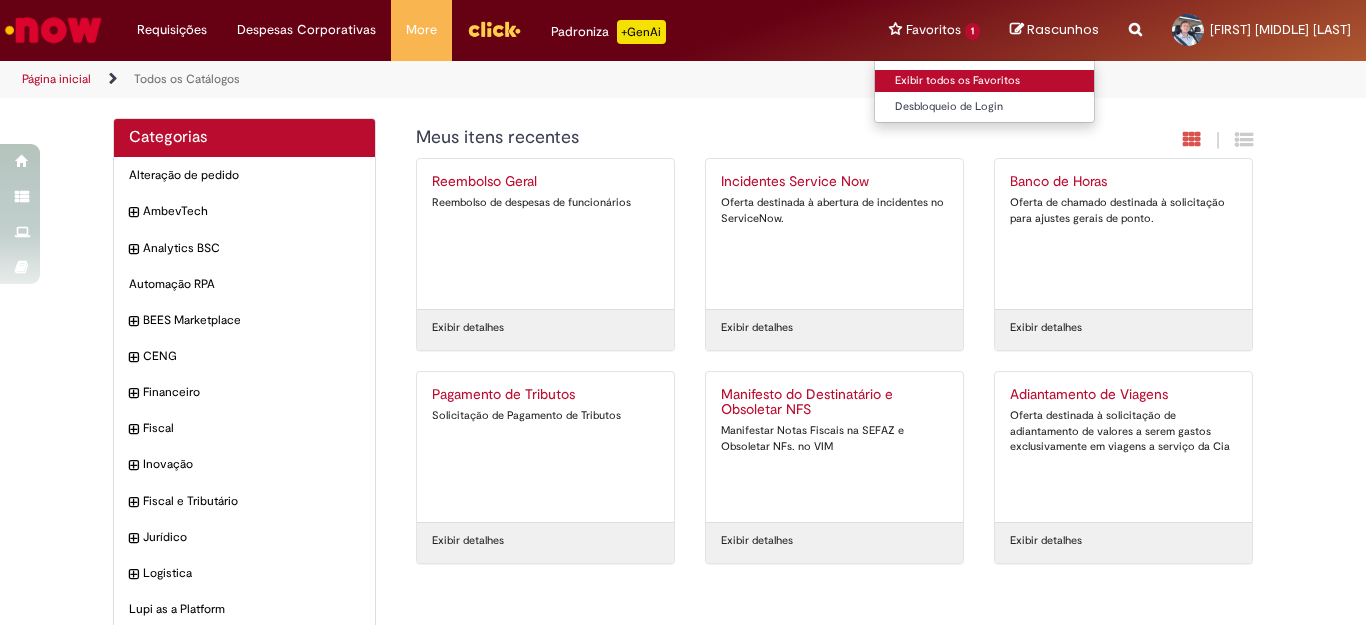 click on "Exibir todos os Favoritos" at bounding box center [985, 81] 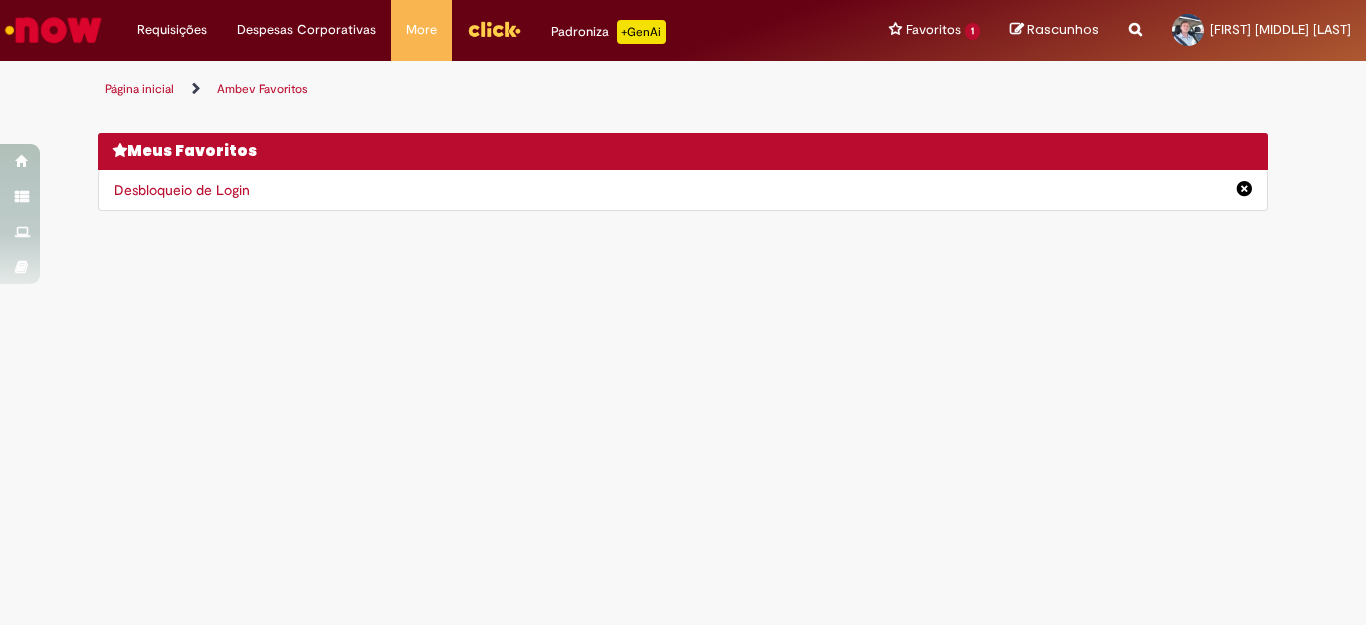 click on "Desbloqueio de Login" at bounding box center [683, 190] 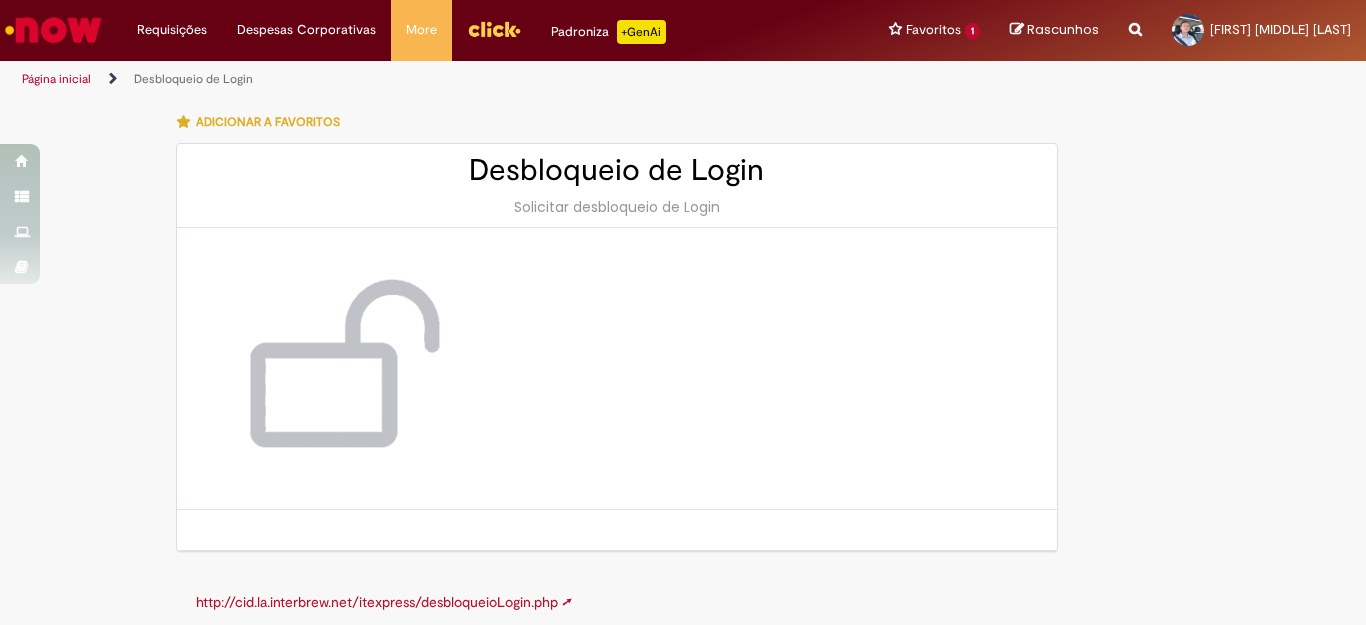 scroll, scrollTop: 9, scrollLeft: 0, axis: vertical 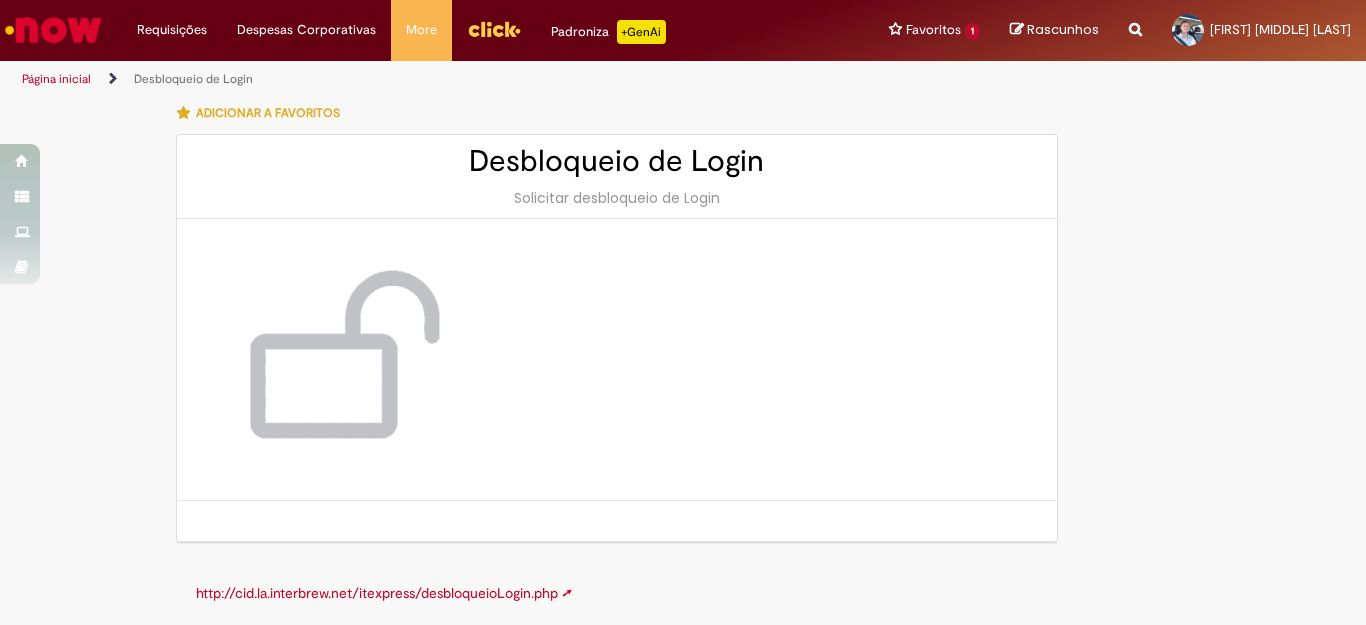 click on "http://cid.la.interbrew.net/itexpress/desbloqueioLogin.php ➚" at bounding box center [384, 593] 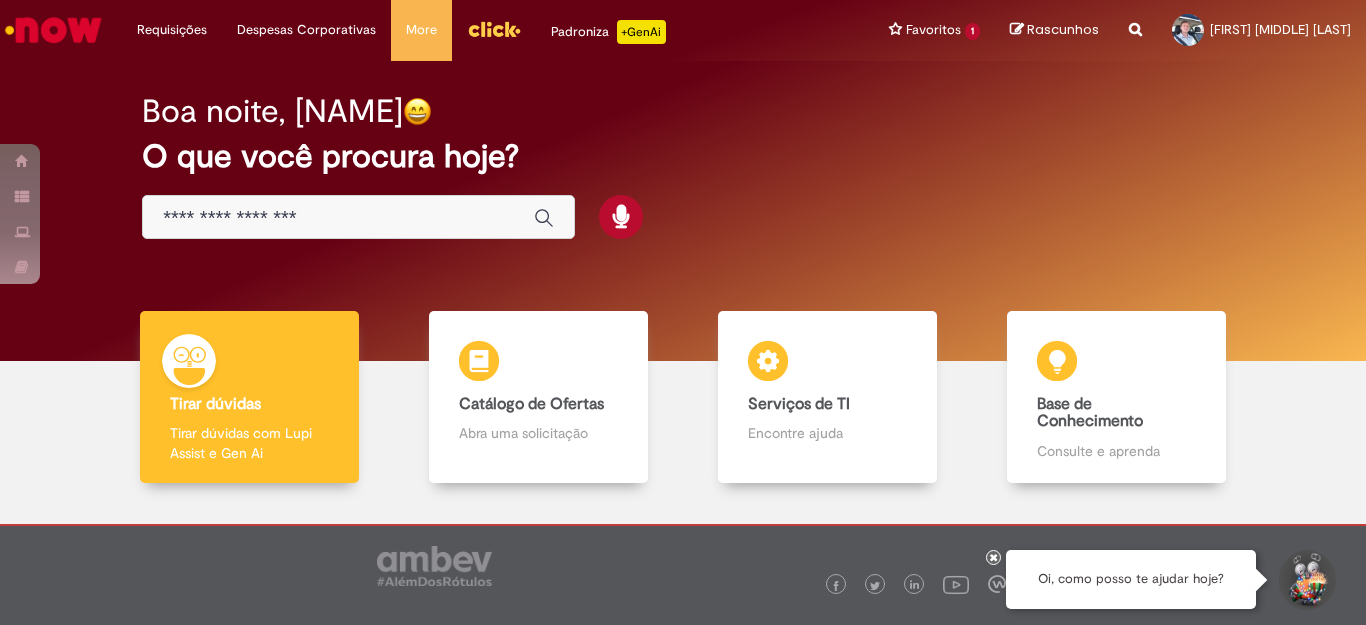 scroll, scrollTop: 86, scrollLeft: 0, axis: vertical 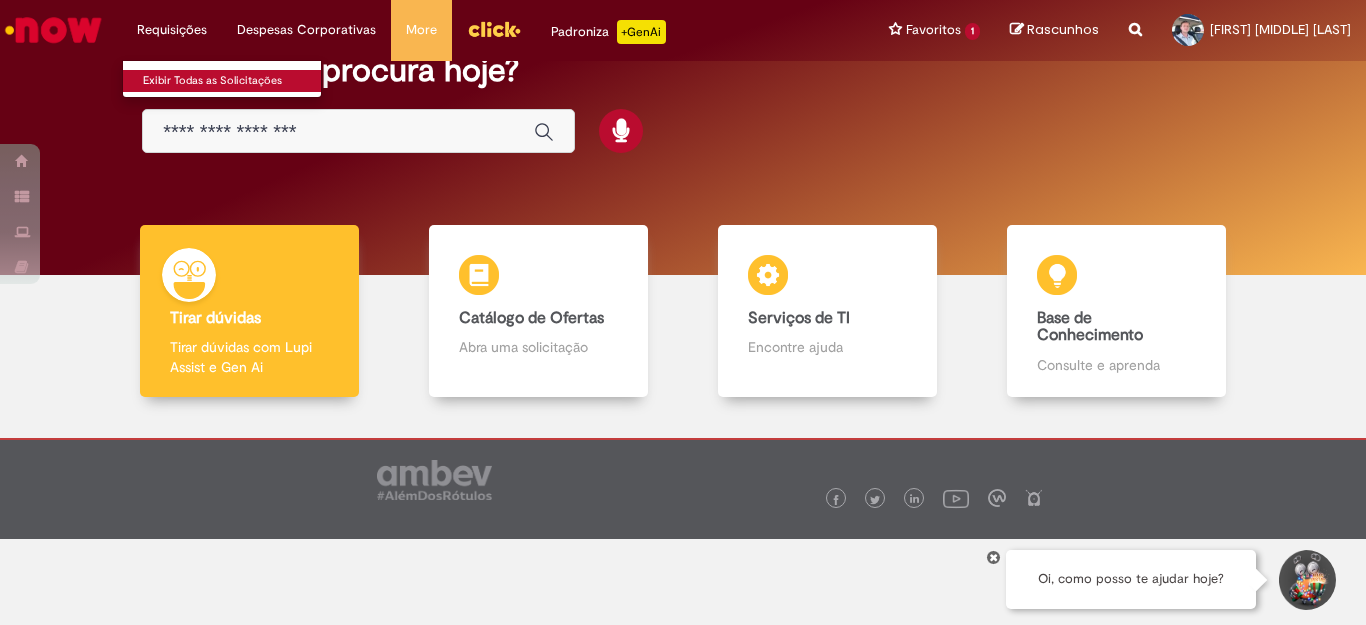 click on "Exibir Todas as Solicitações" at bounding box center [233, 81] 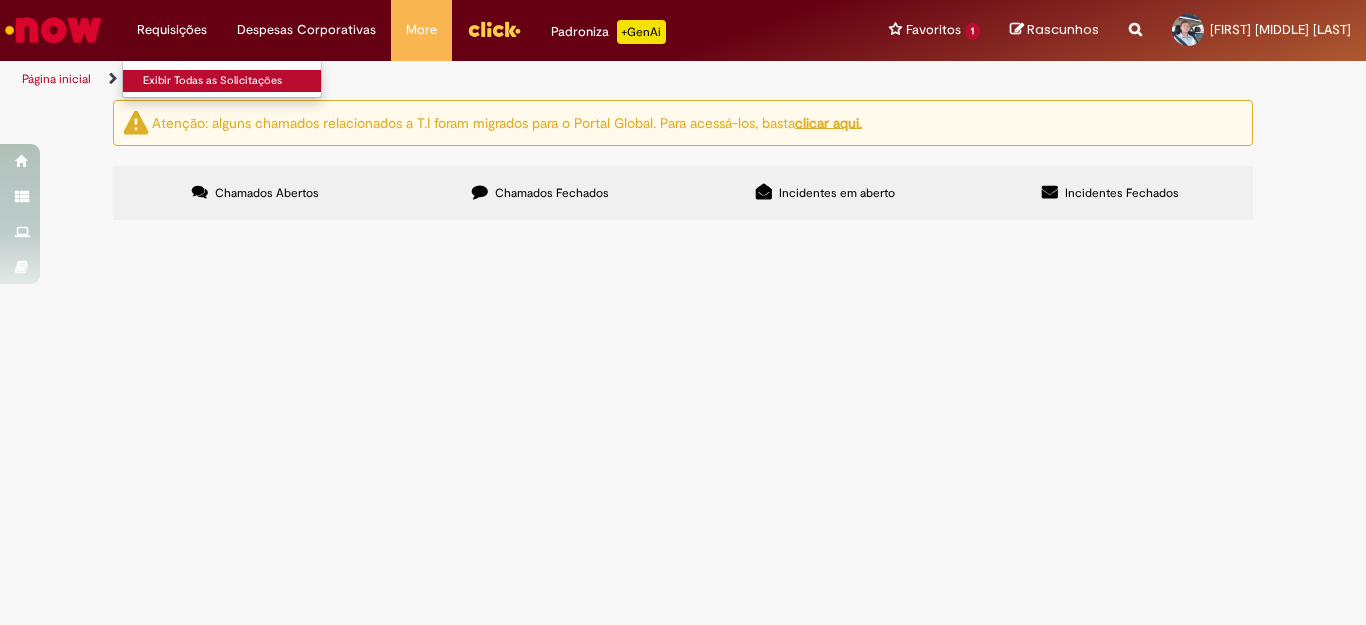 scroll, scrollTop: 0, scrollLeft: 0, axis: both 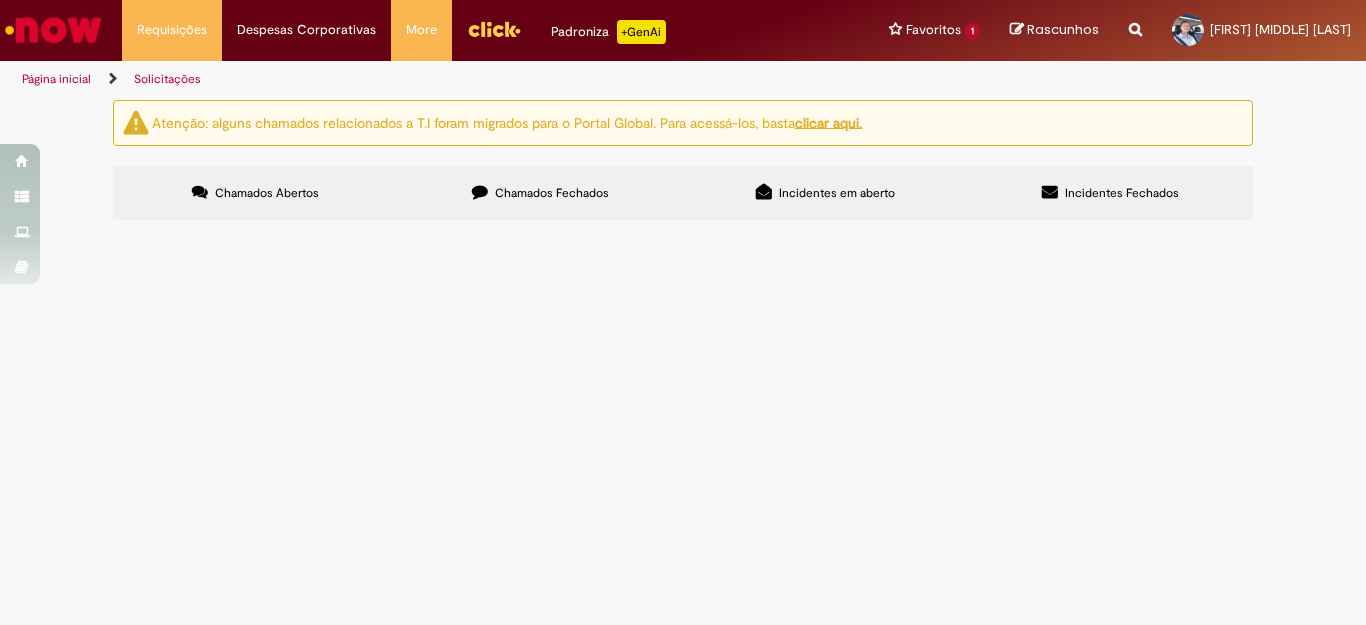 click at bounding box center [0, 0] 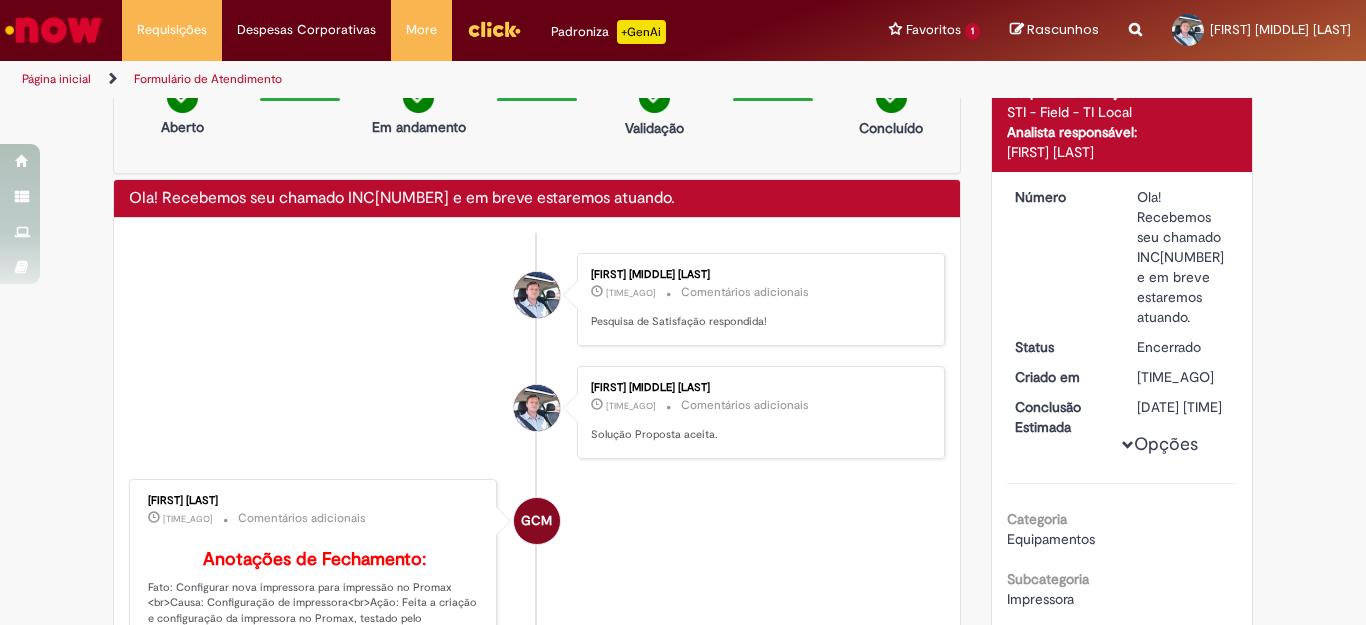 scroll, scrollTop: 0, scrollLeft: 0, axis: both 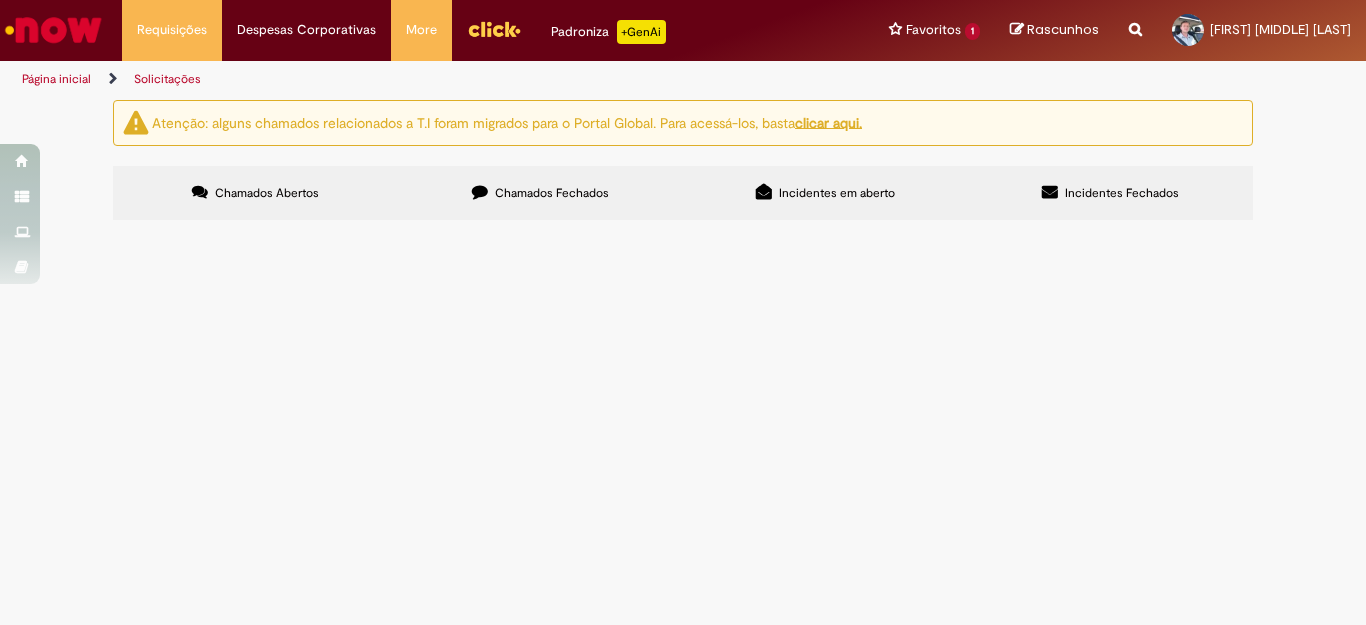 click on "Incidentes Fechados" at bounding box center (1122, 193) 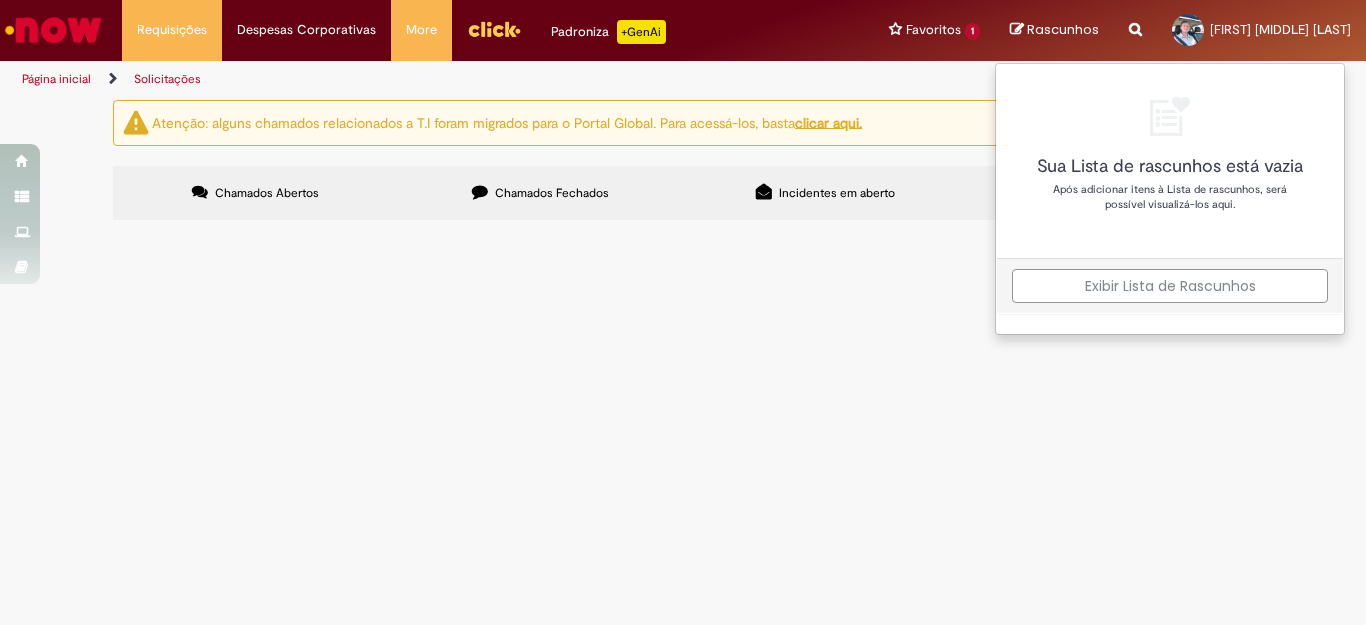 click on "Exibir Lista de Rascunhos" at bounding box center [1170, 286] 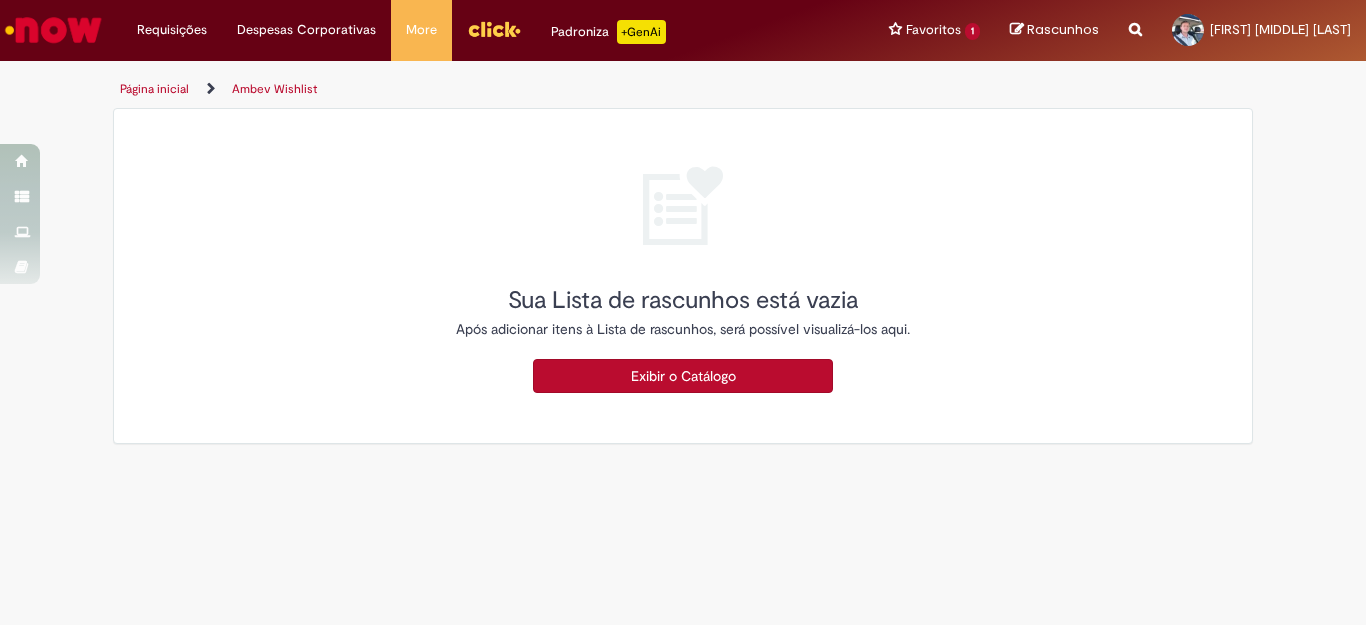 click on "Exibir o Catálogo" at bounding box center (683, 376) 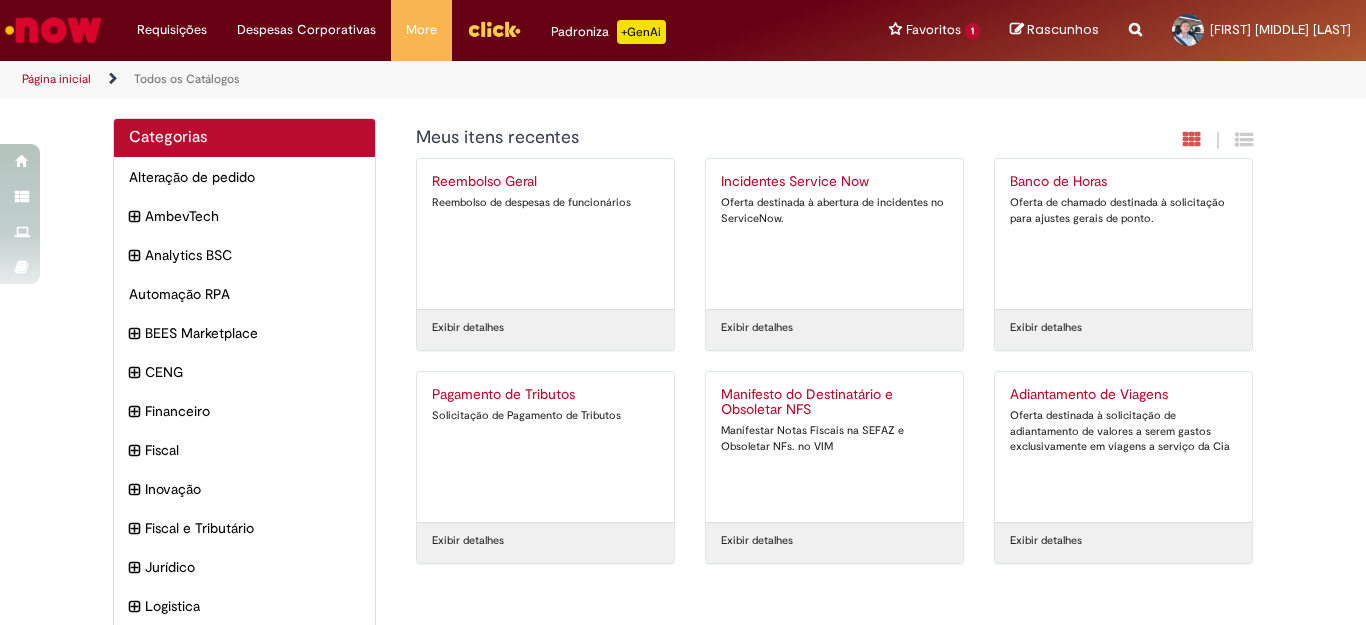 click on "Incidentes Service Now" at bounding box center (834, 182) 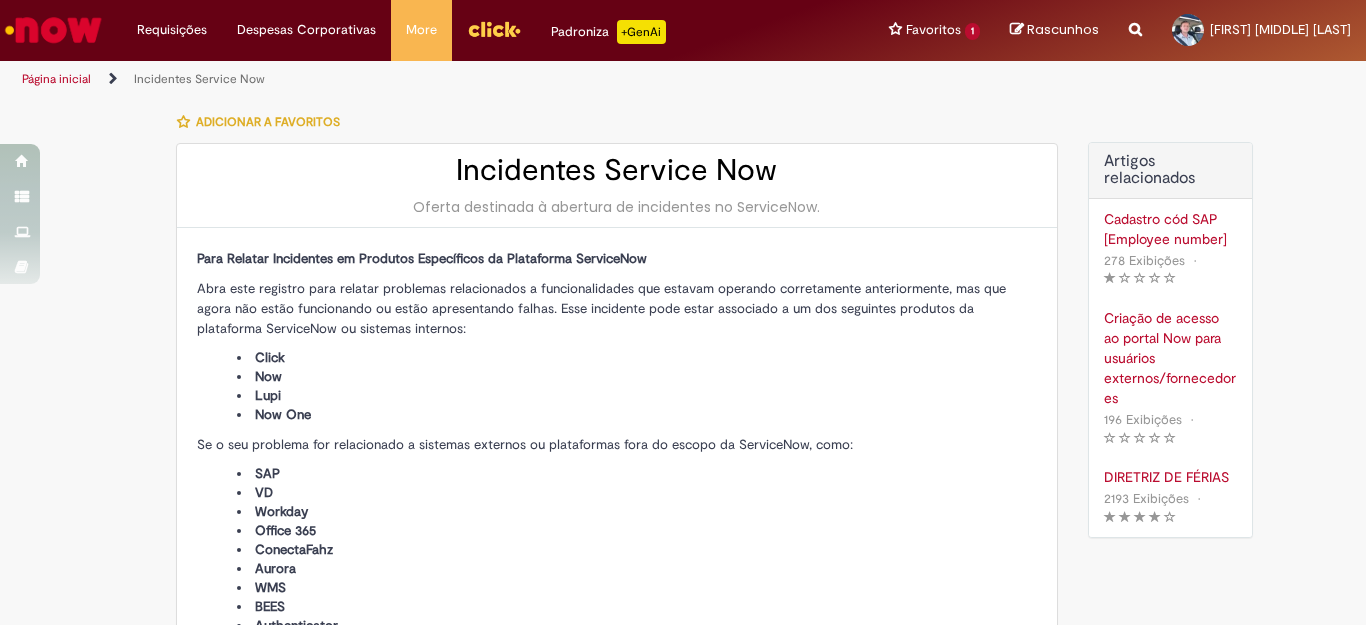 type on "**********" 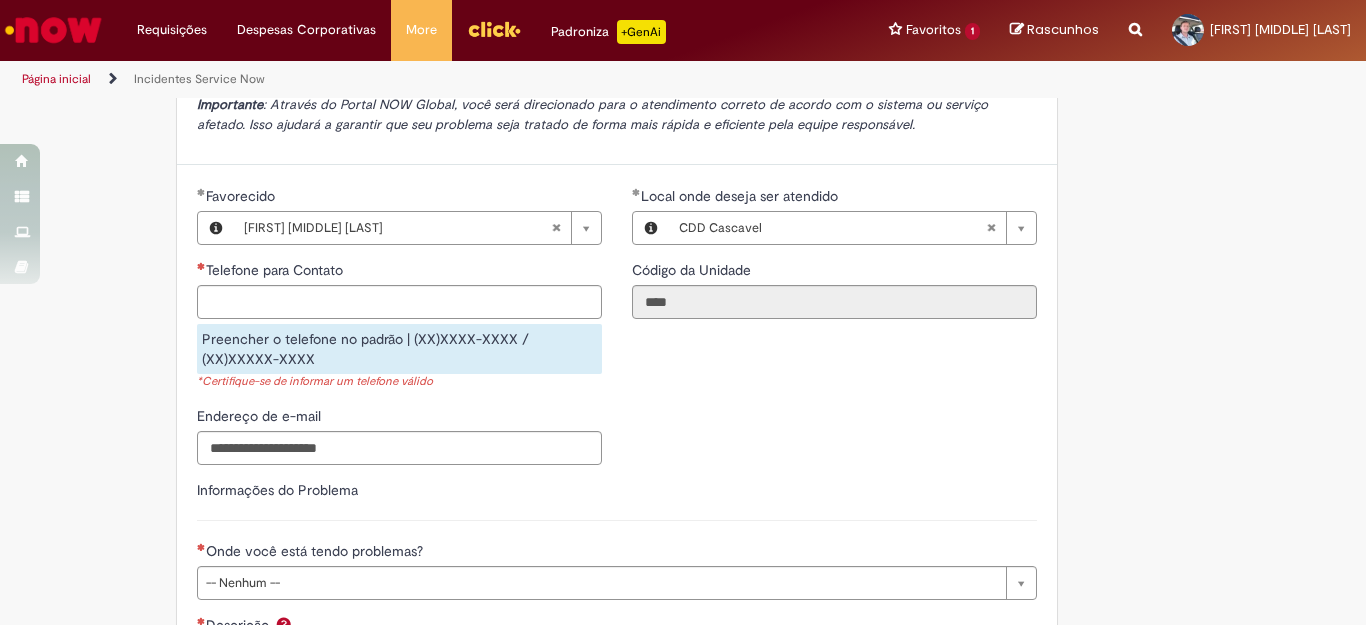 scroll, scrollTop: 400, scrollLeft: 0, axis: vertical 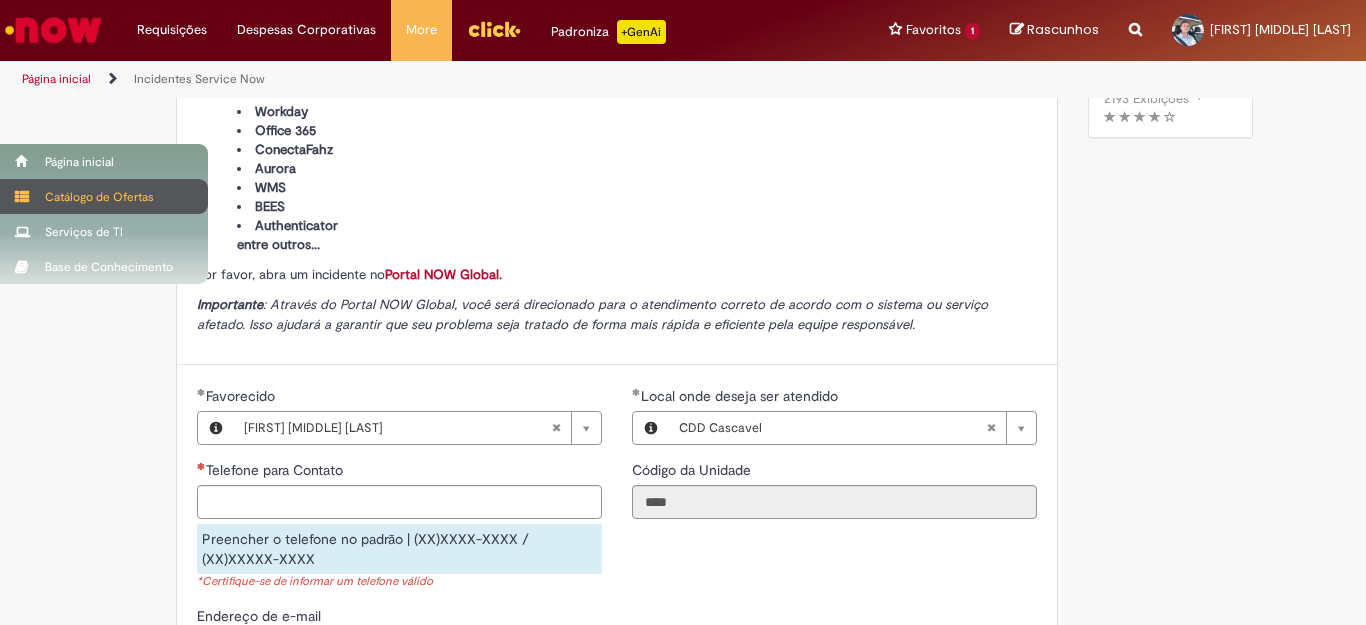 click on "Catálogo de Ofertas" at bounding box center [104, 196] 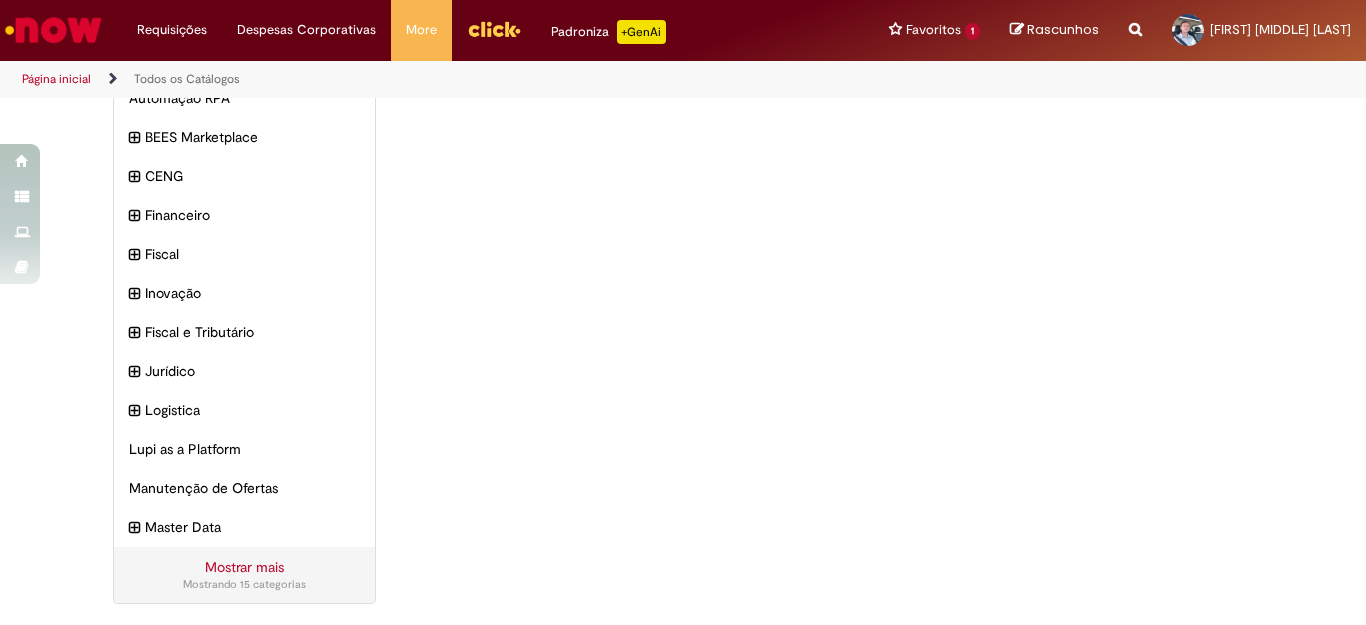 scroll, scrollTop: 0, scrollLeft: 0, axis: both 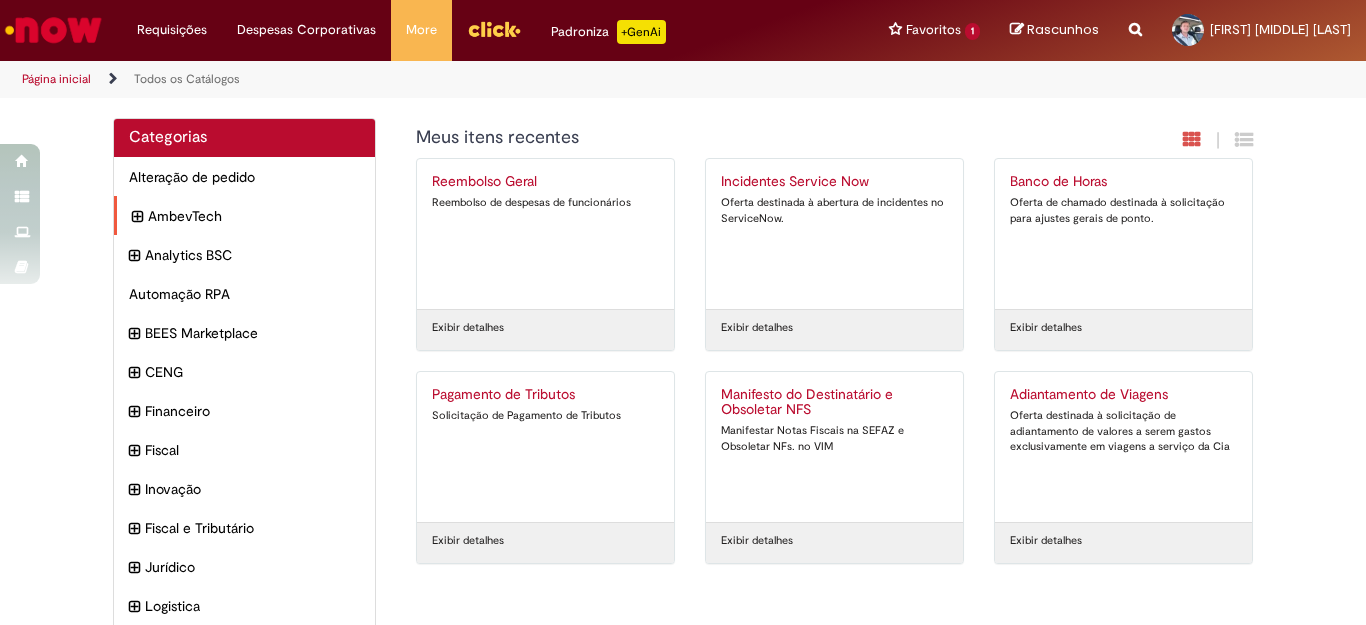 click at bounding box center (137, 217) 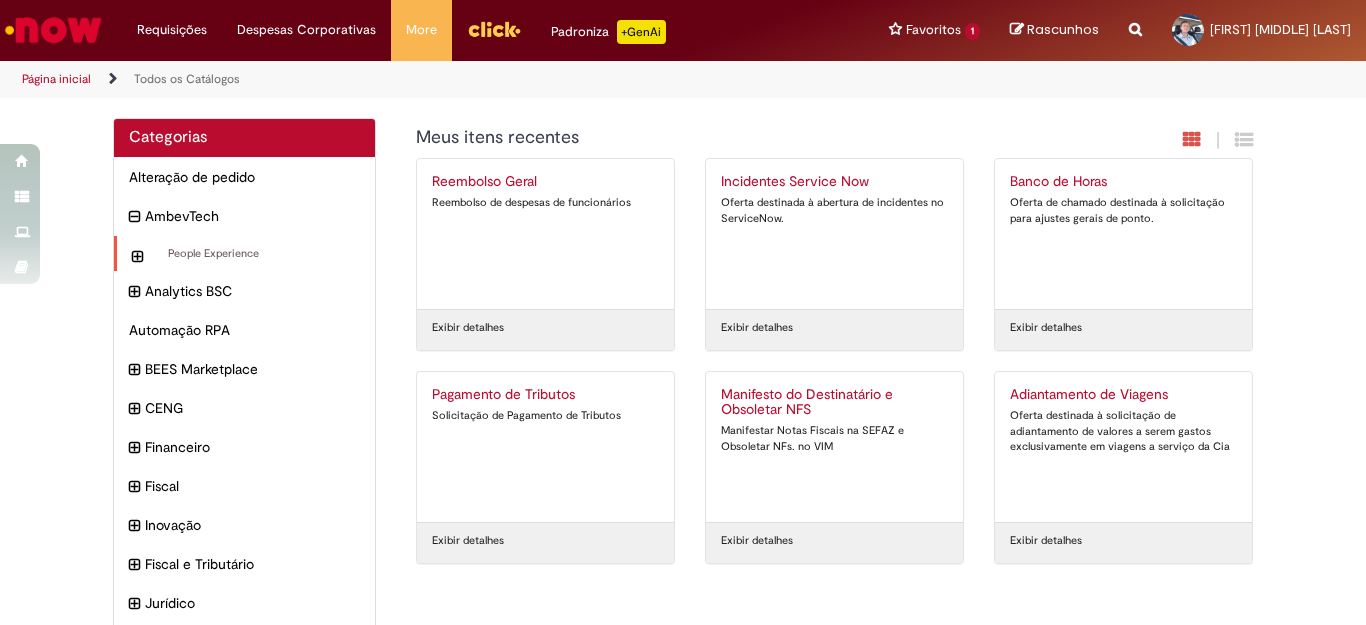 click at bounding box center (137, 257) 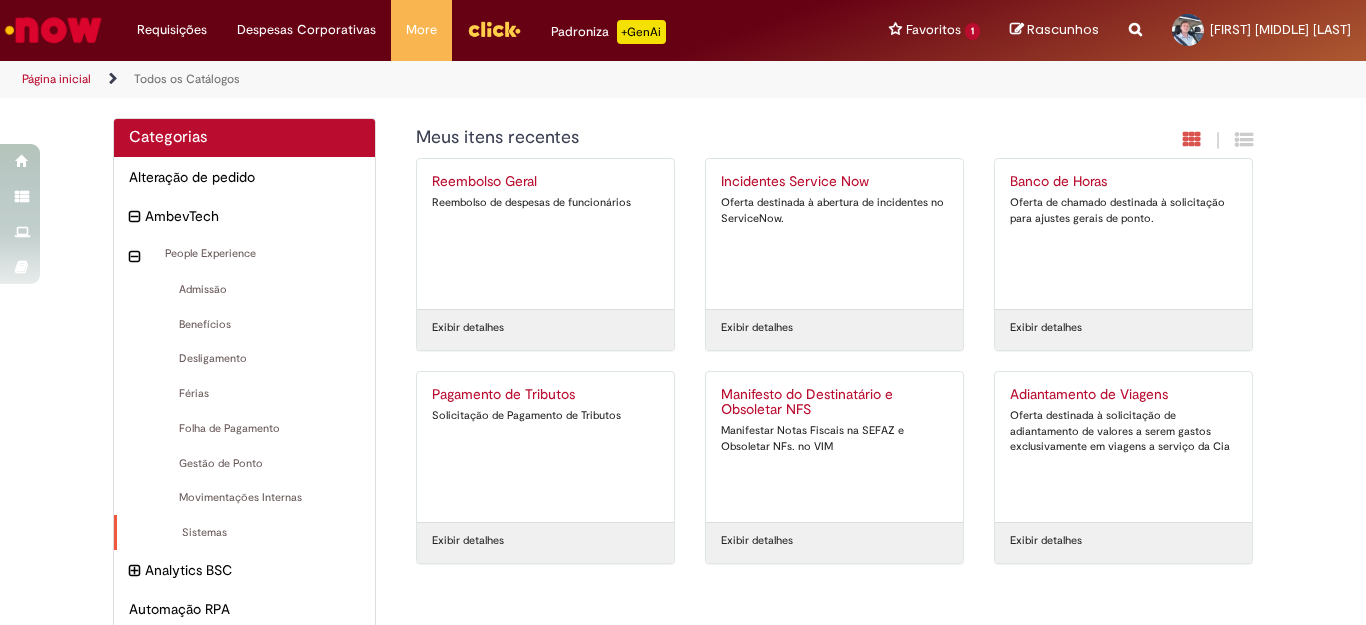 click on "Sistemas
Itens" at bounding box center (244, 533) 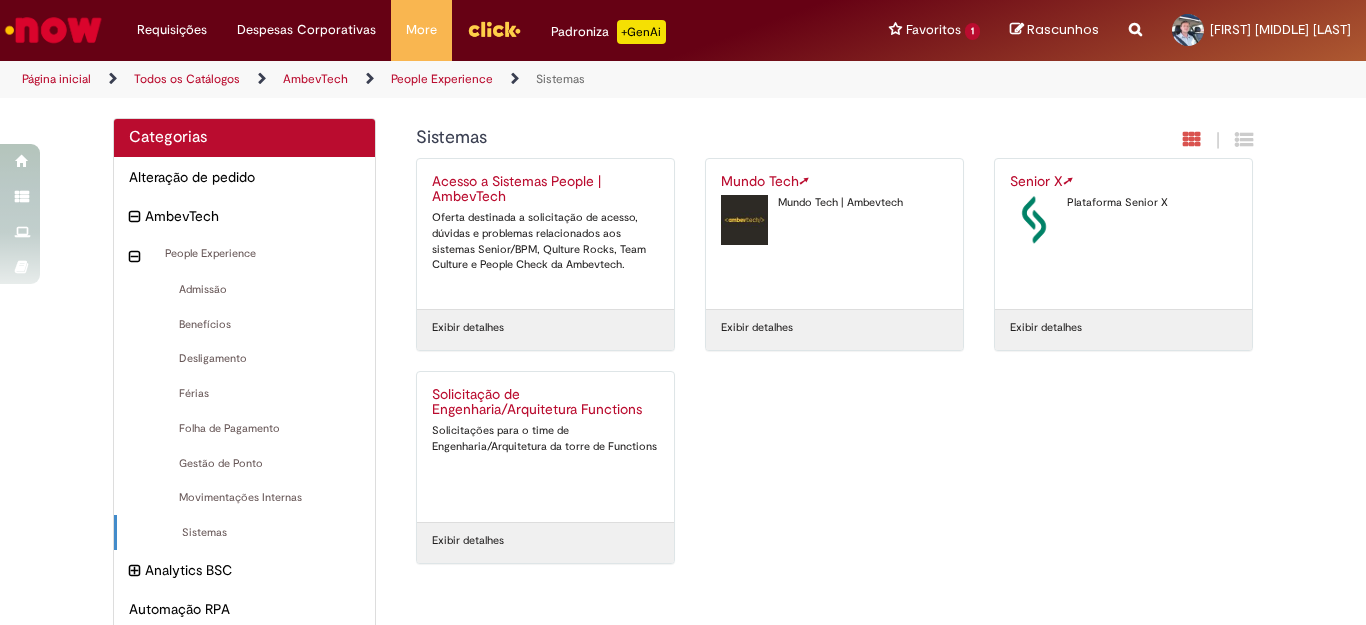 click on "Exibir detalhes" at bounding box center [468, 328] 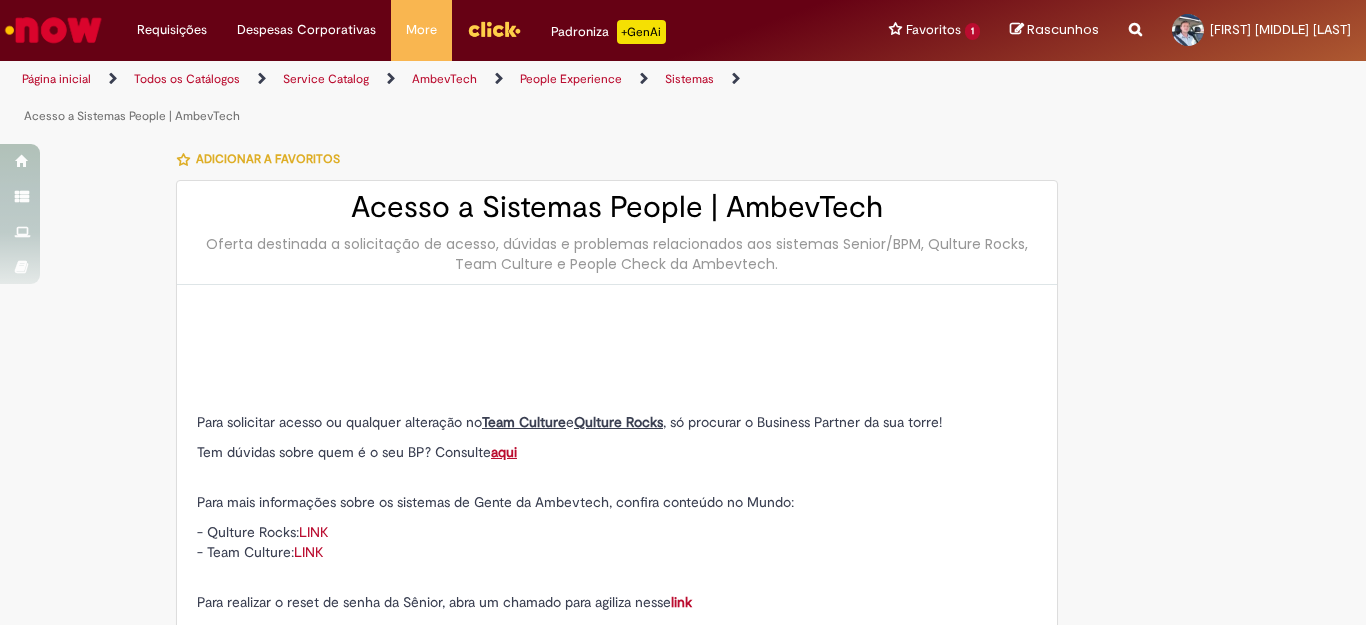 type on "********" 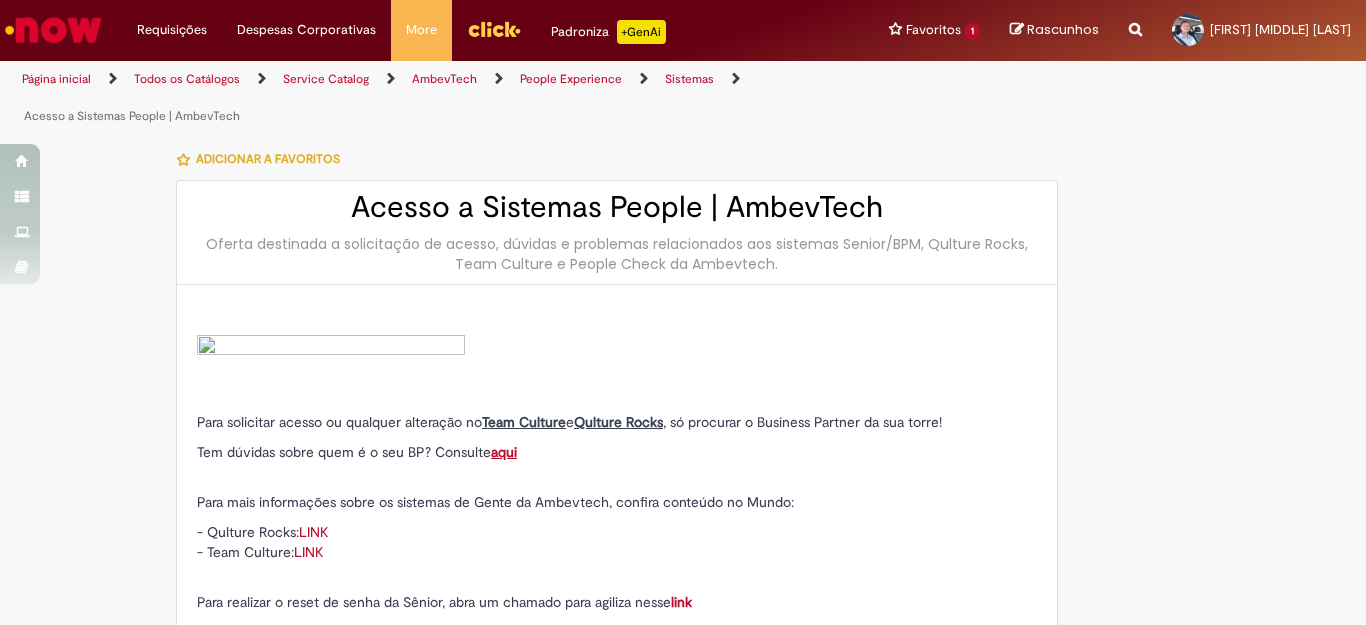 type on "**********" 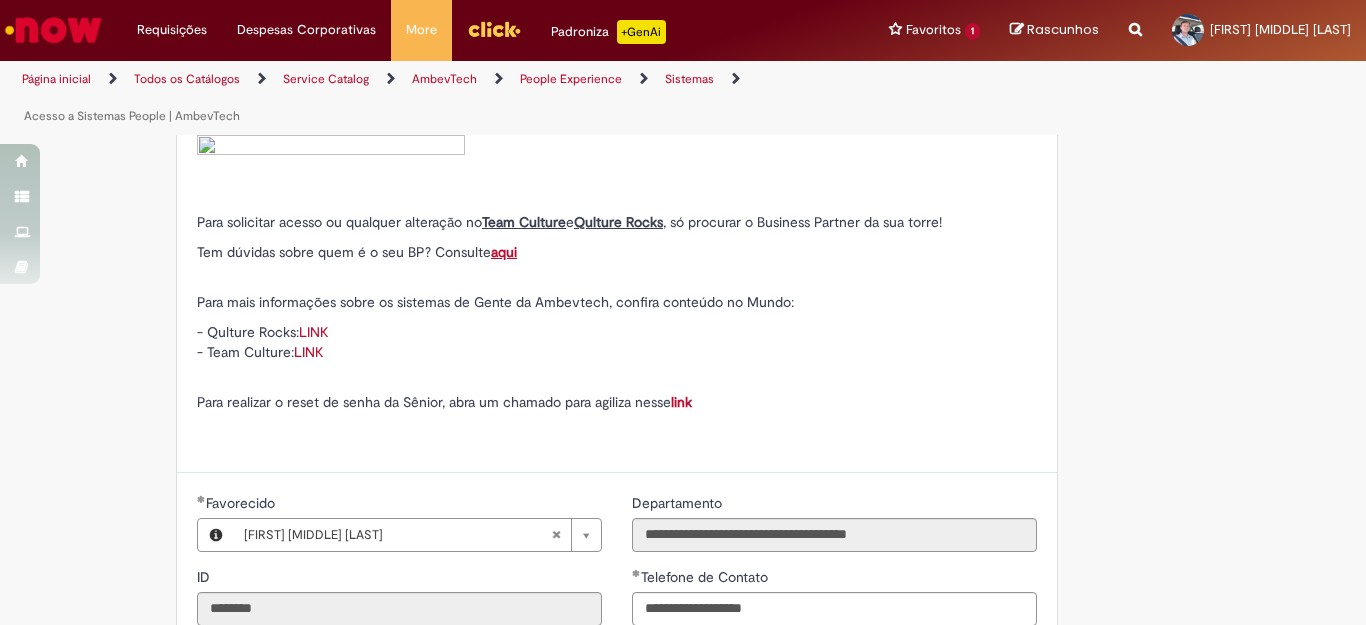 scroll, scrollTop: 0, scrollLeft: 0, axis: both 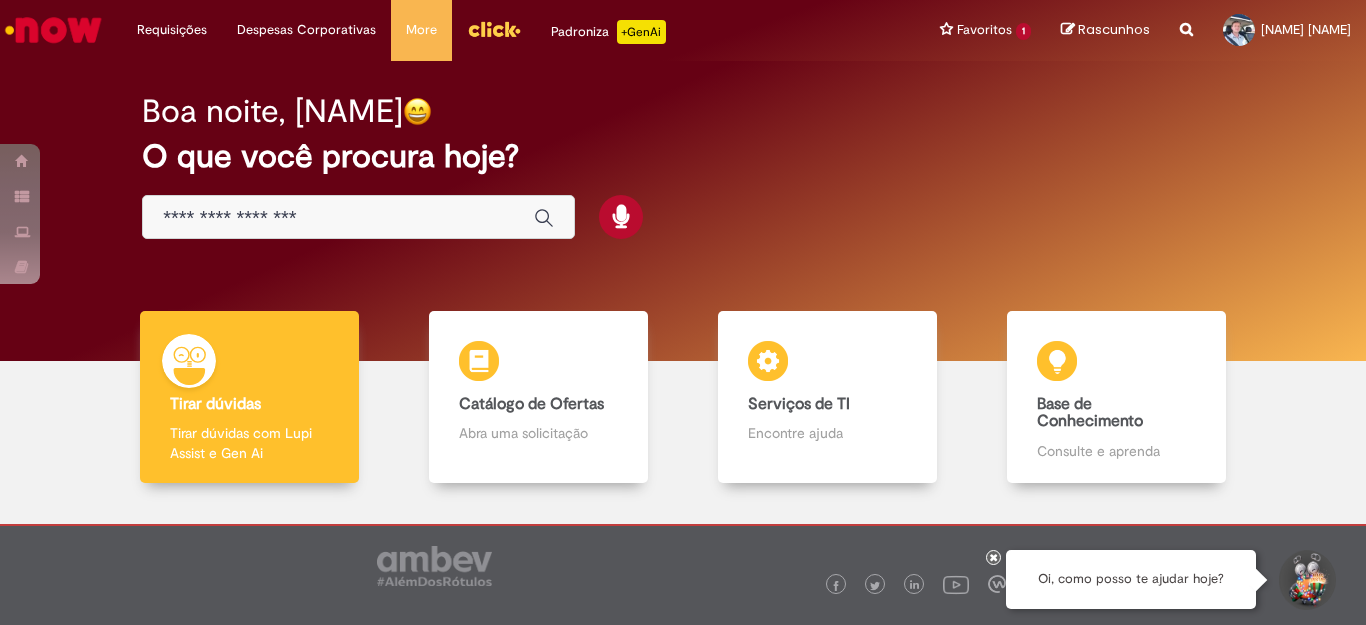 click at bounding box center (338, 218) 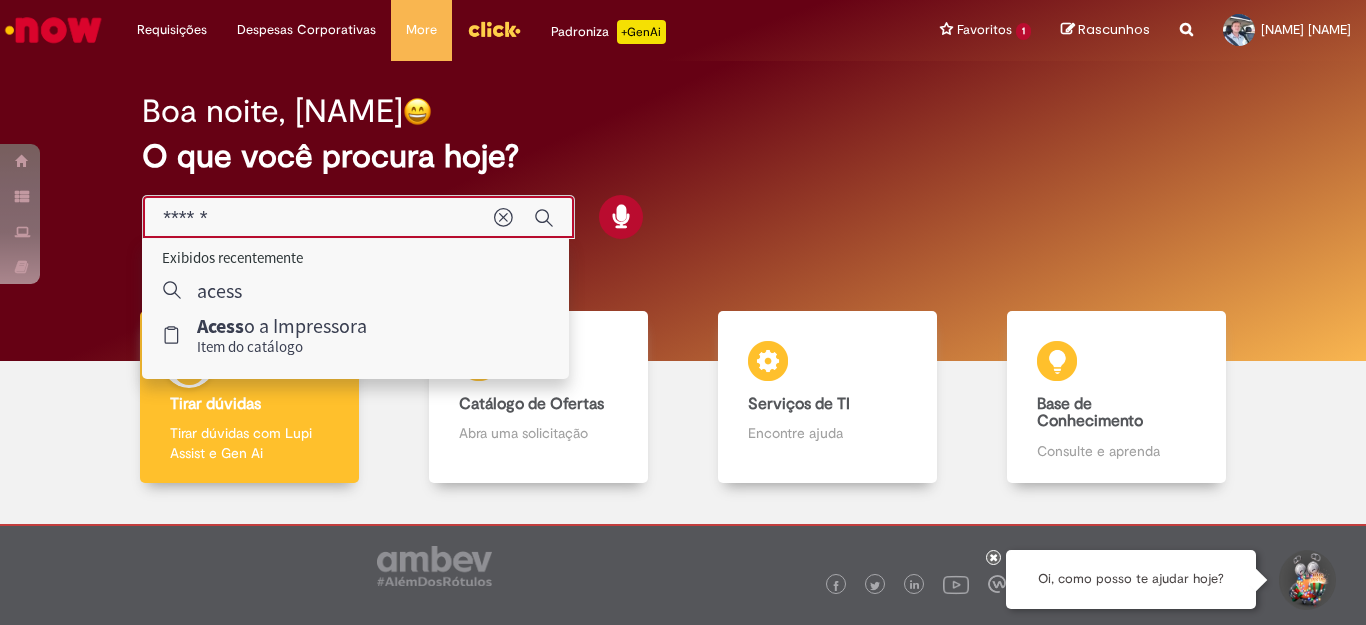 type on "******" 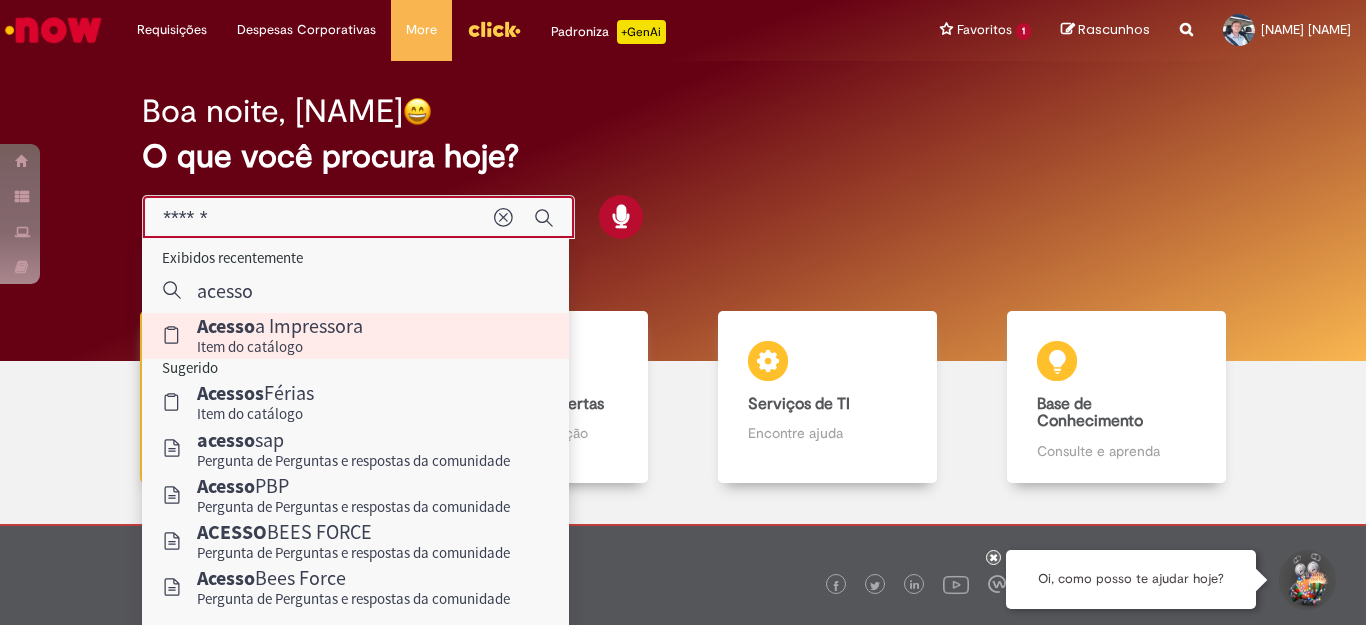 click on "Item do catálogo" at bounding box center [280, 347] 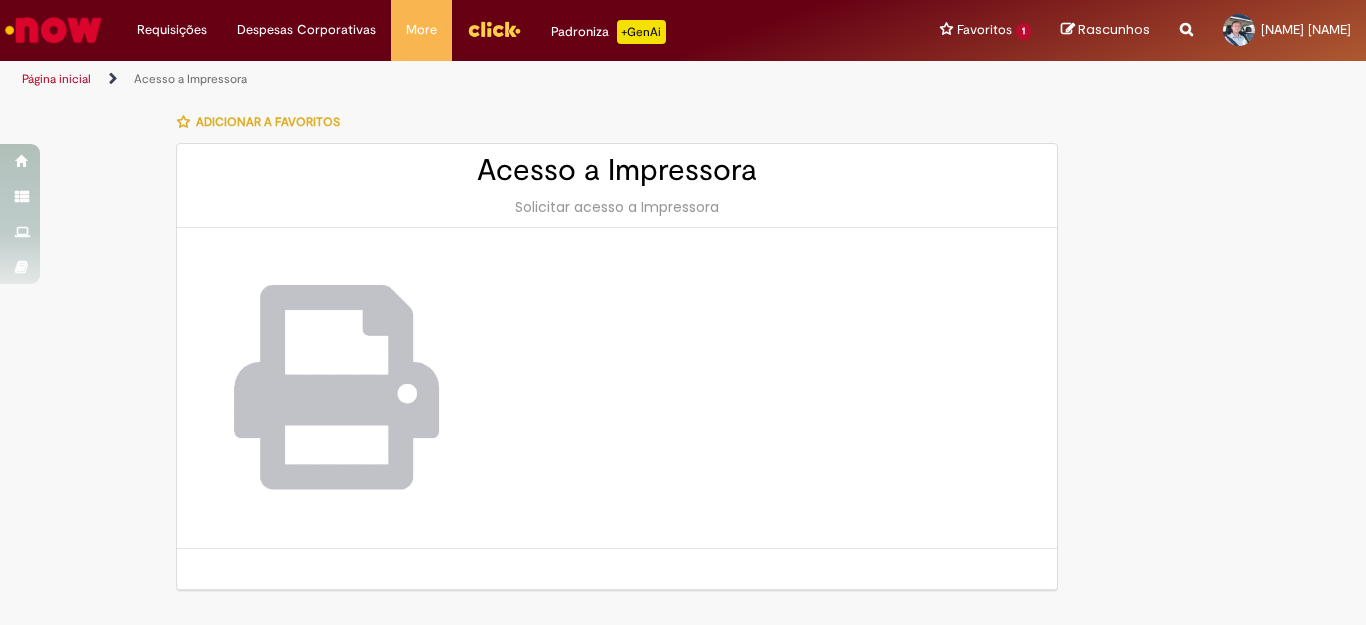 scroll, scrollTop: 48, scrollLeft: 0, axis: vertical 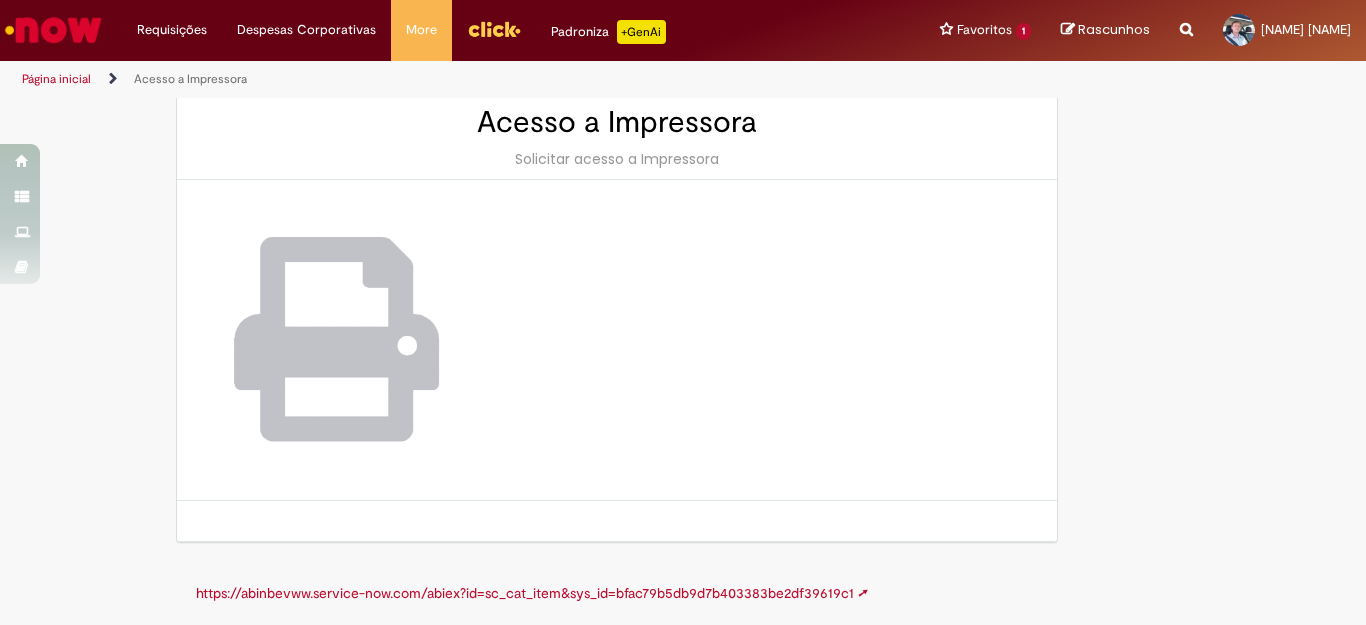 click on "https://abinbevww.service-now.com/abiex?id=sc_cat_item&sys_id=bfac79b5db9d7b403383be2df39619c1 ➚" at bounding box center [532, 593] 